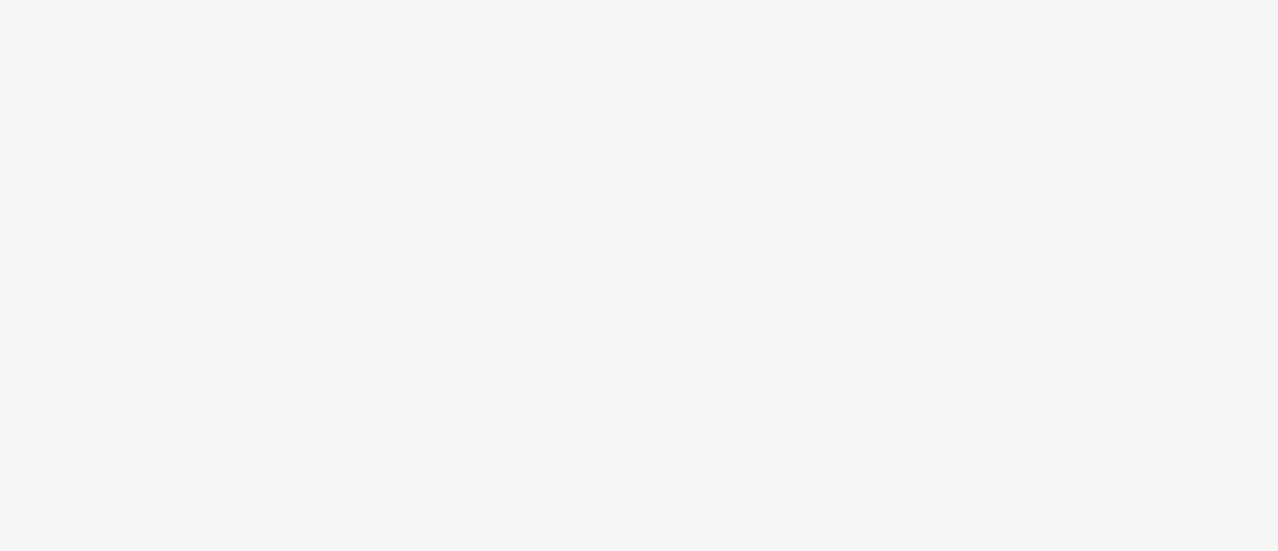 scroll, scrollTop: 0, scrollLeft: 0, axis: both 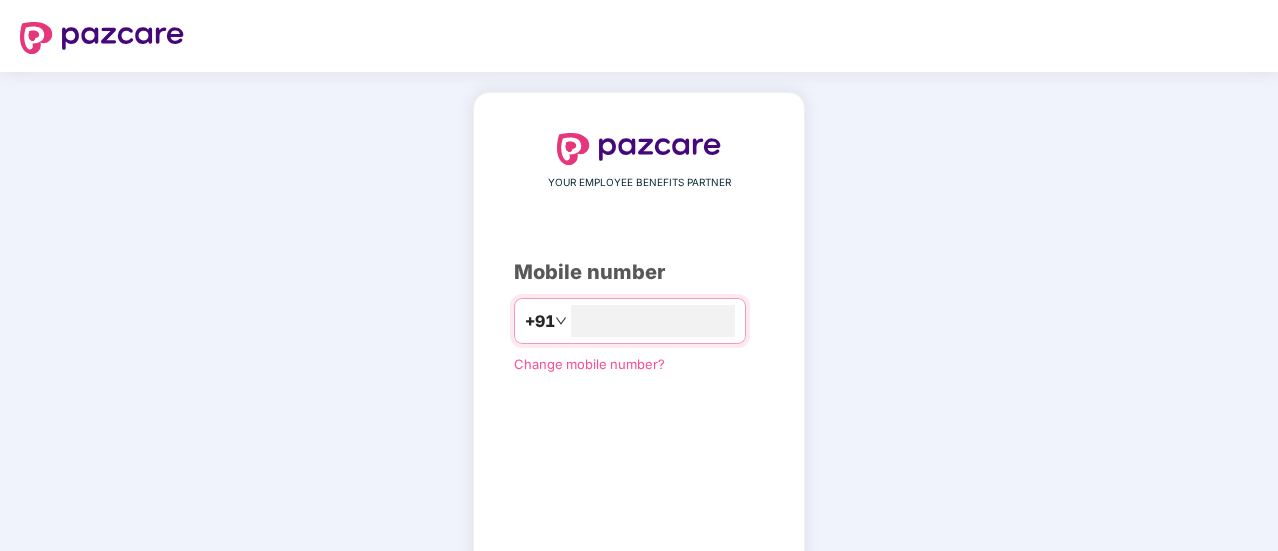 type on "**********" 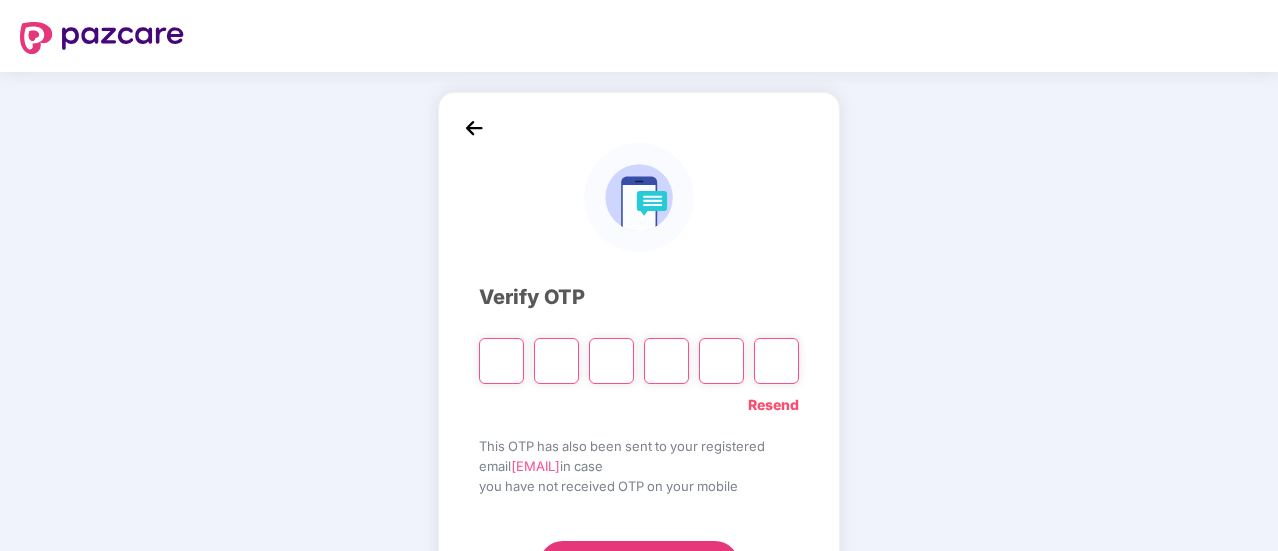 type on "*" 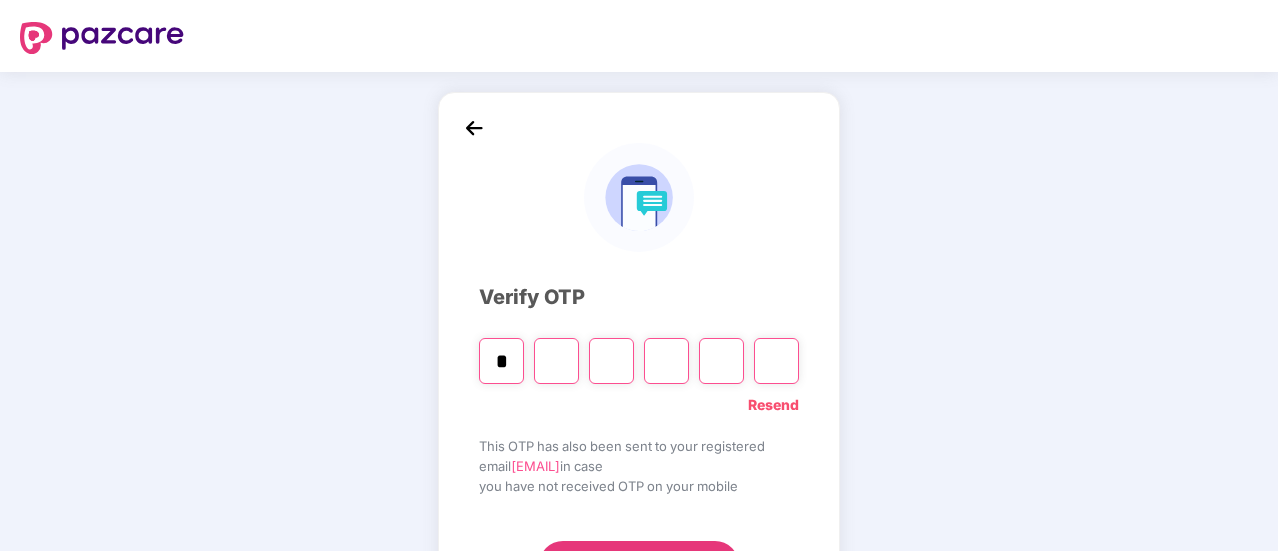 type on "*" 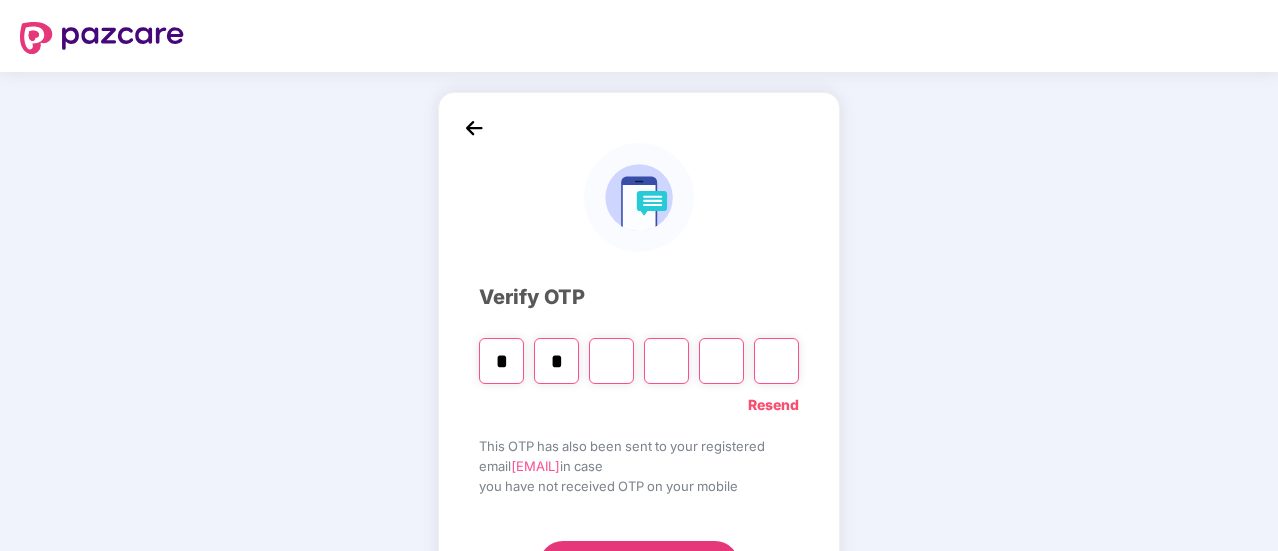 type on "*" 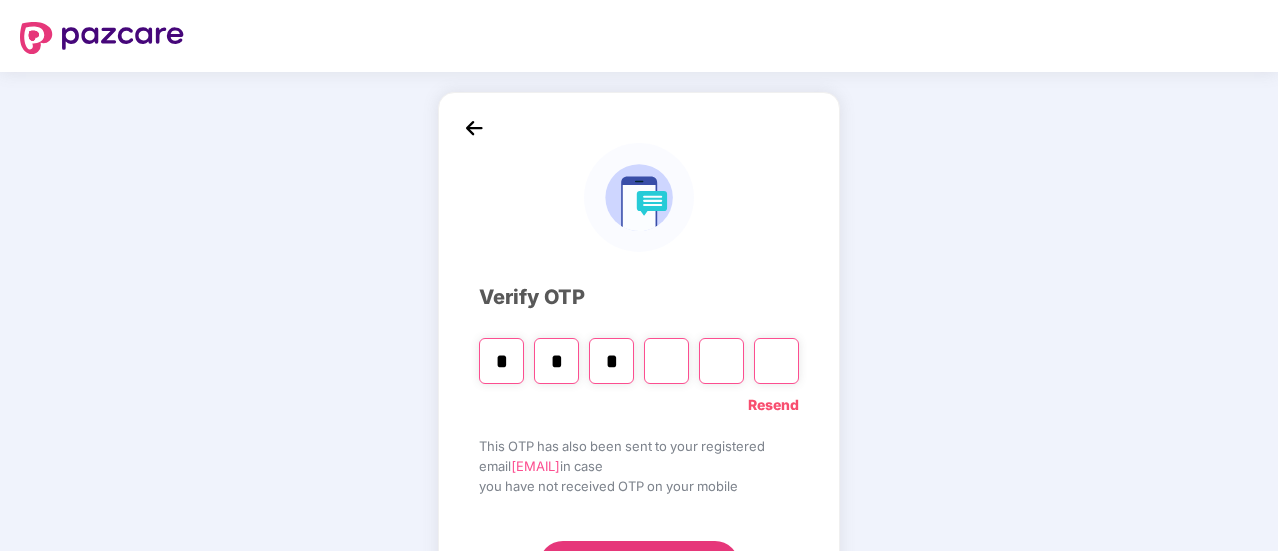 type on "*" 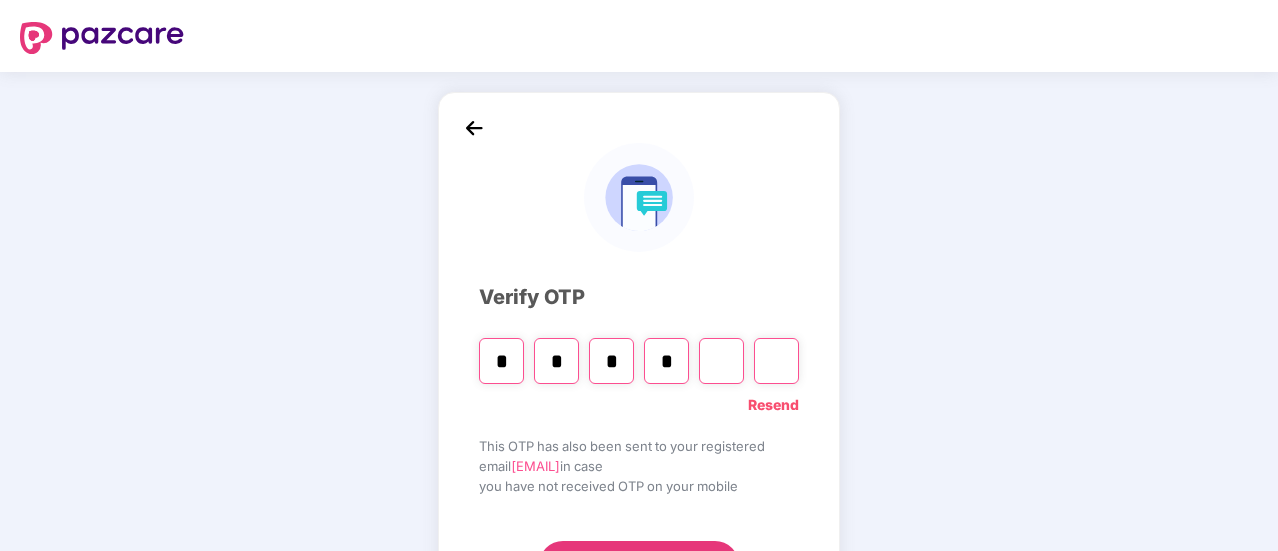 type on "*" 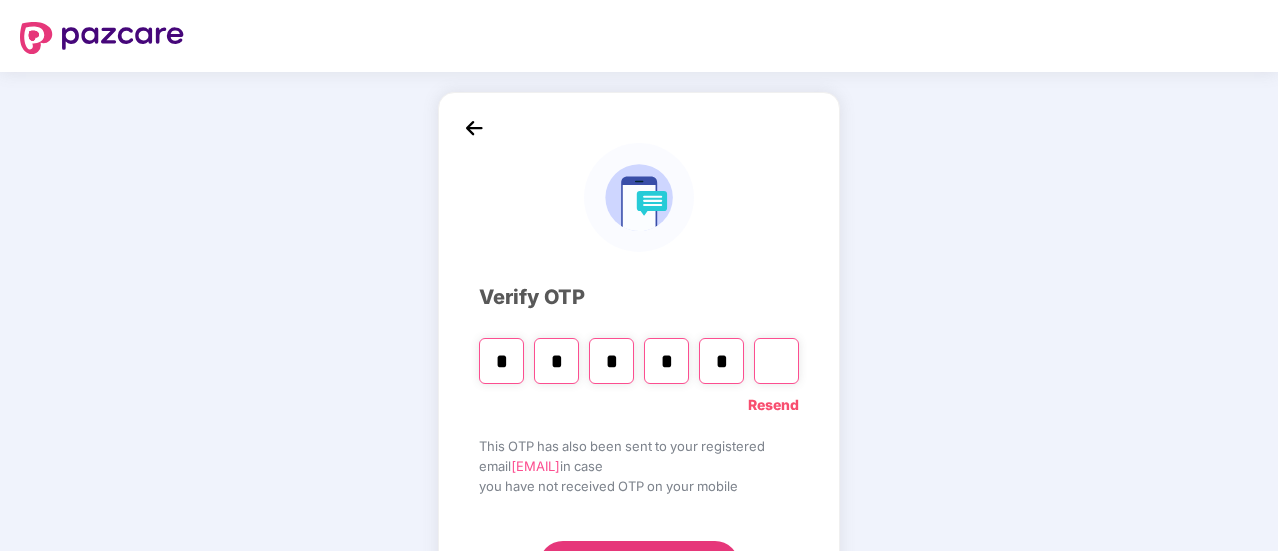 type on "*" 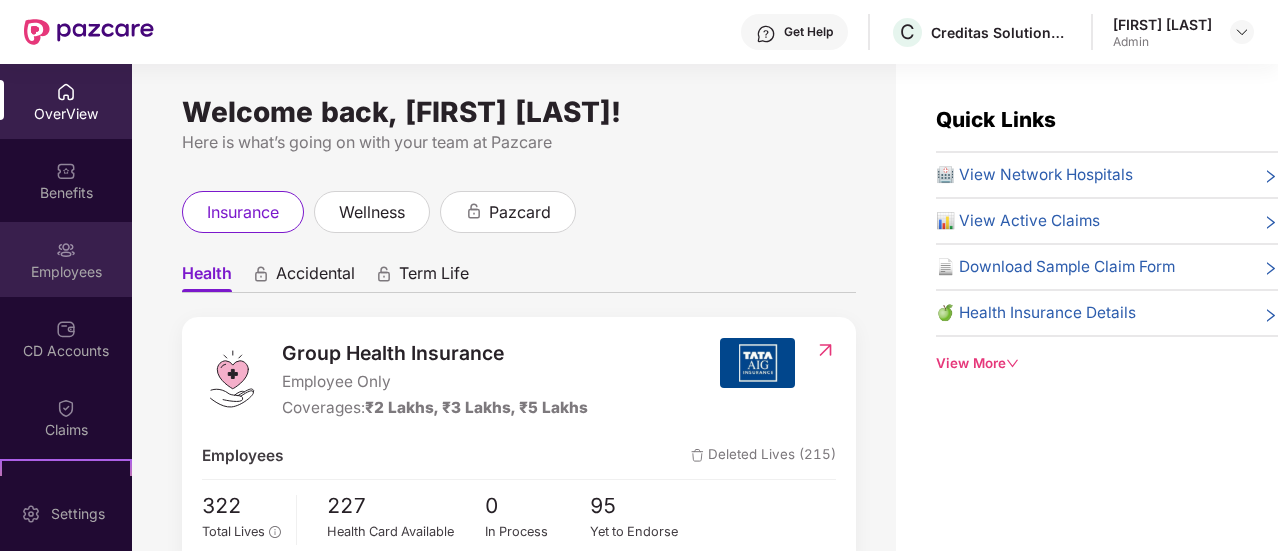 click on "Employees" at bounding box center [66, 272] 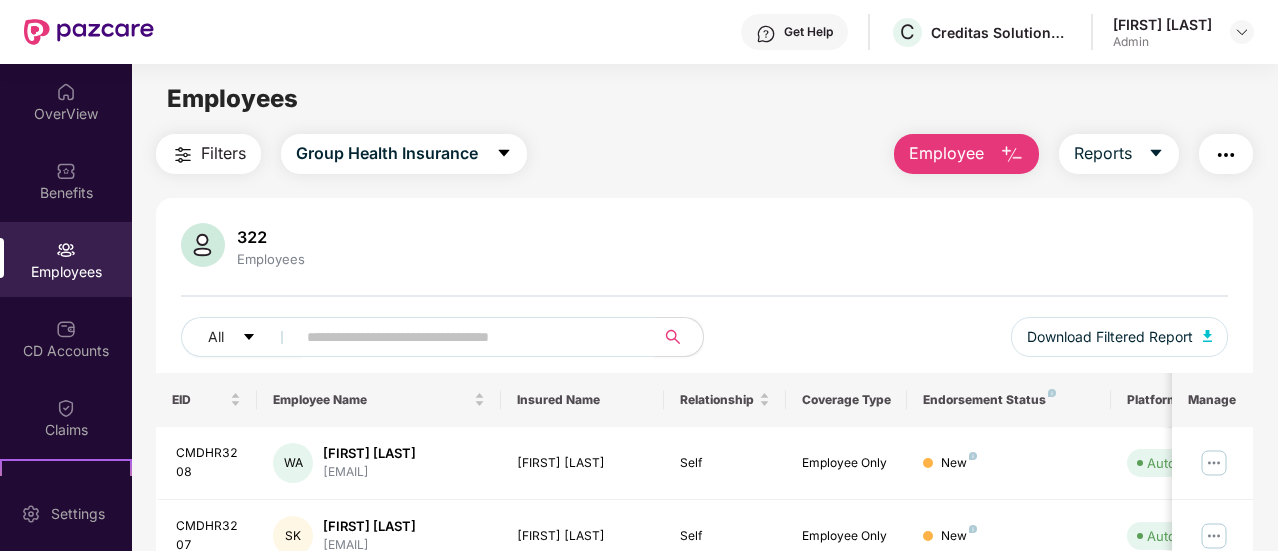 click at bounding box center (467, 337) 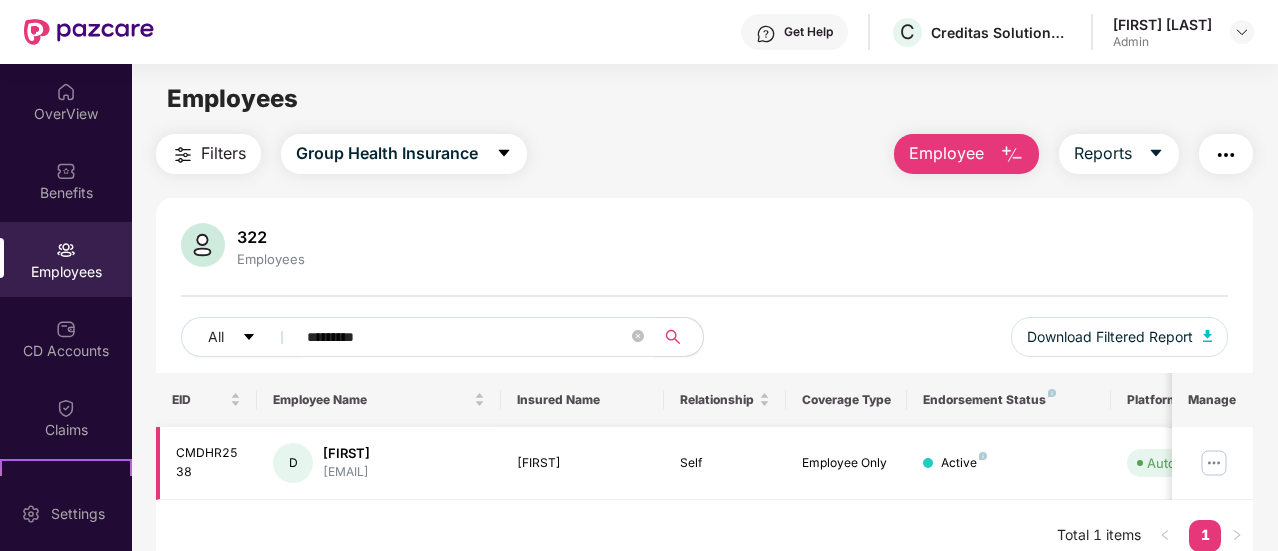 type on "*********" 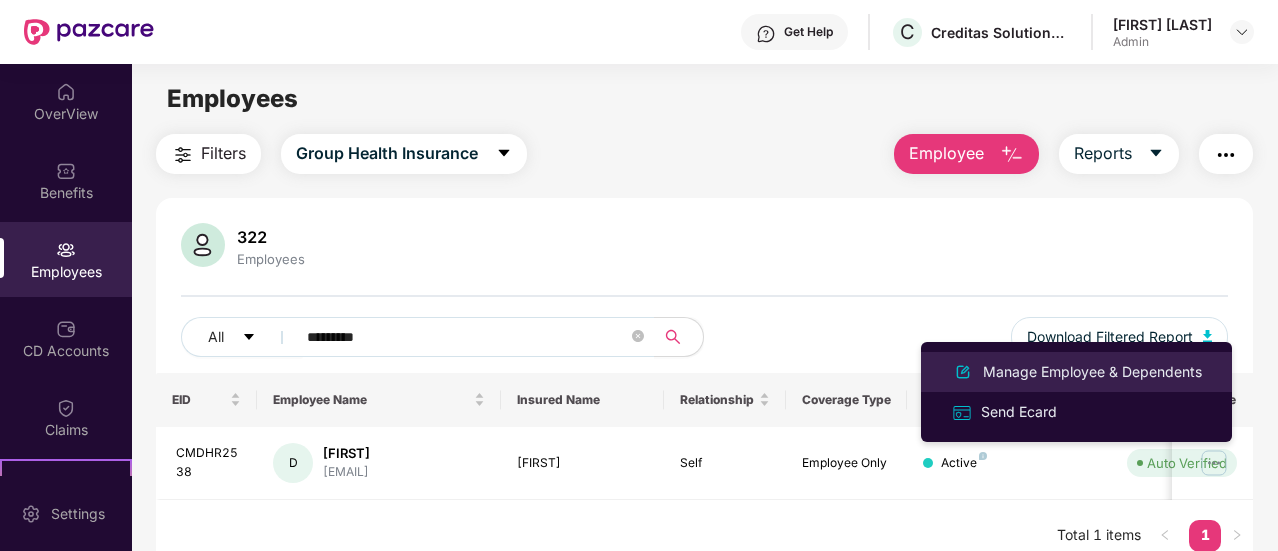 click on "Manage Employee & Dependents" at bounding box center [1092, 372] 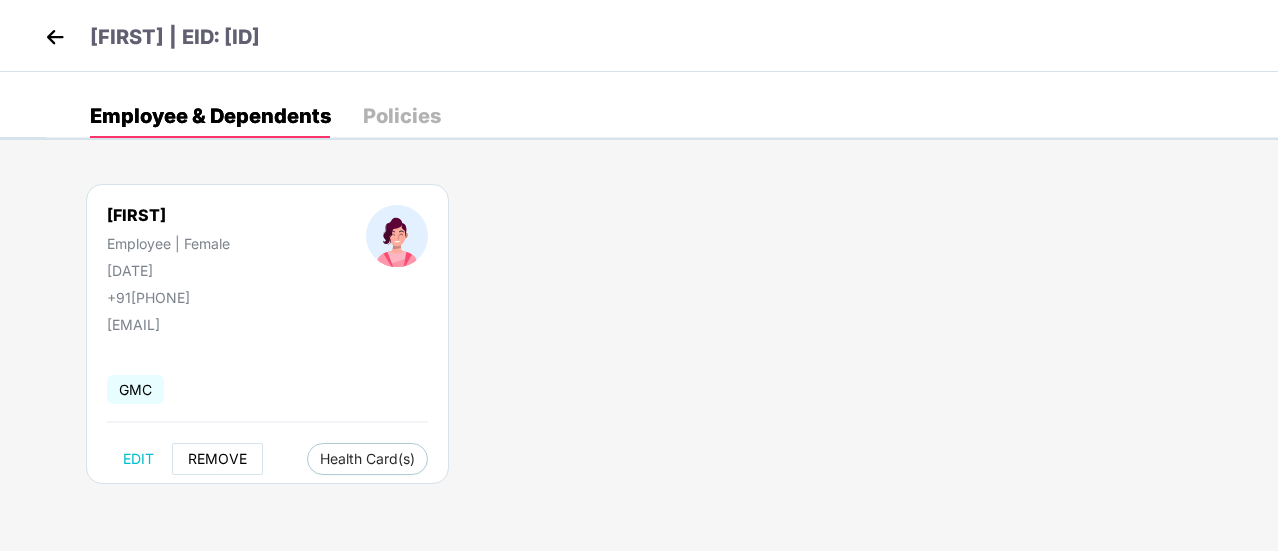 click on "REMOVE" at bounding box center [217, 459] 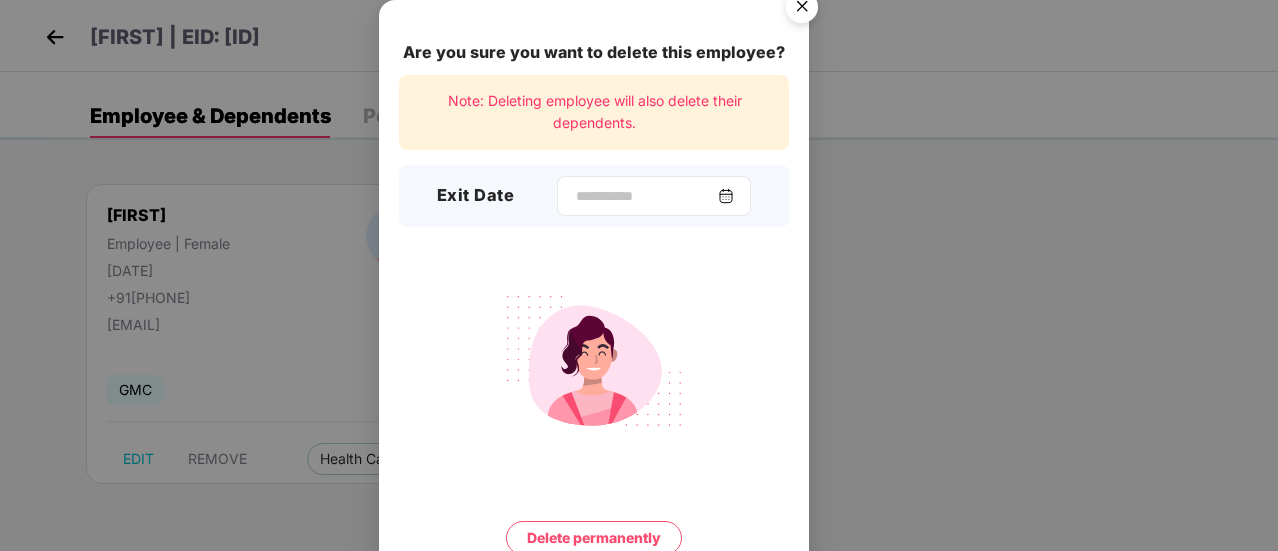 click at bounding box center [726, 196] 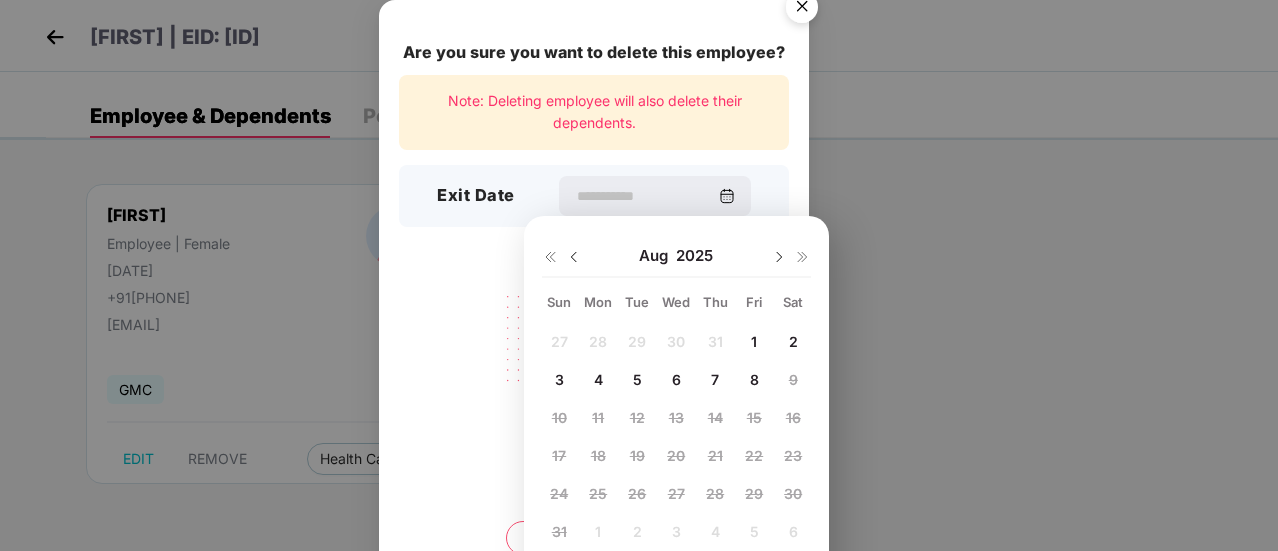 click at bounding box center [574, 257] 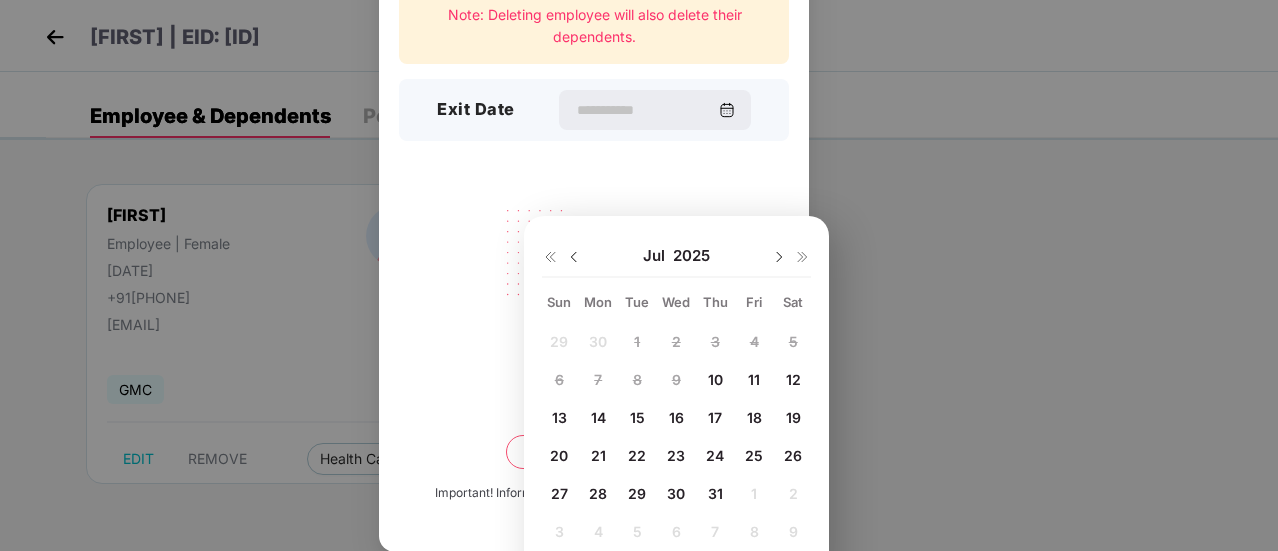 scroll, scrollTop: 86, scrollLeft: 0, axis: vertical 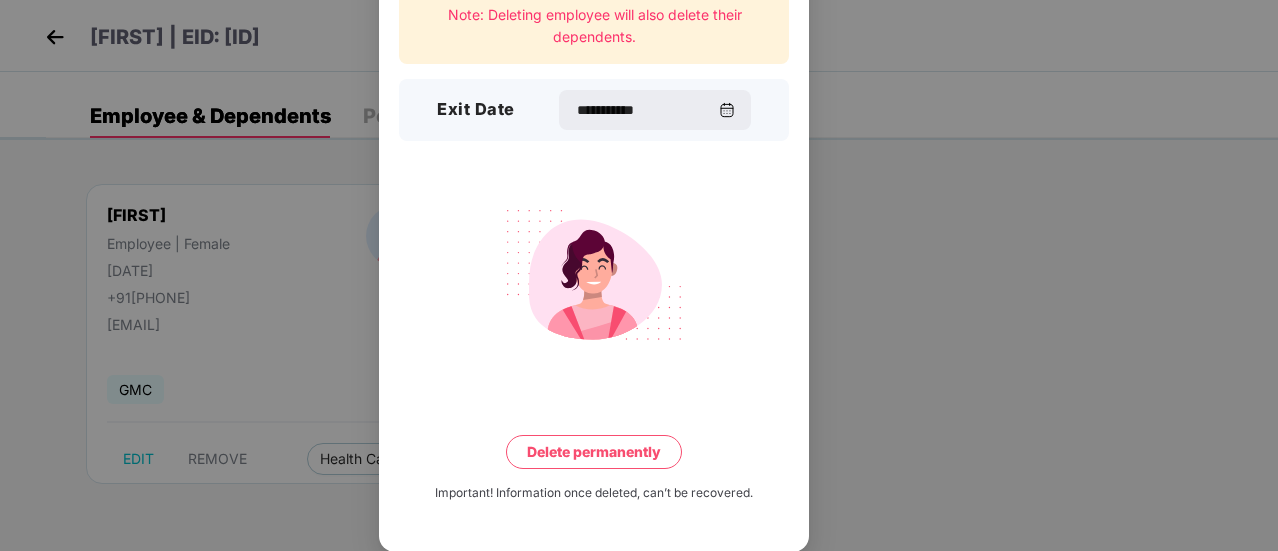 click on "Delete permanently" at bounding box center [594, 452] 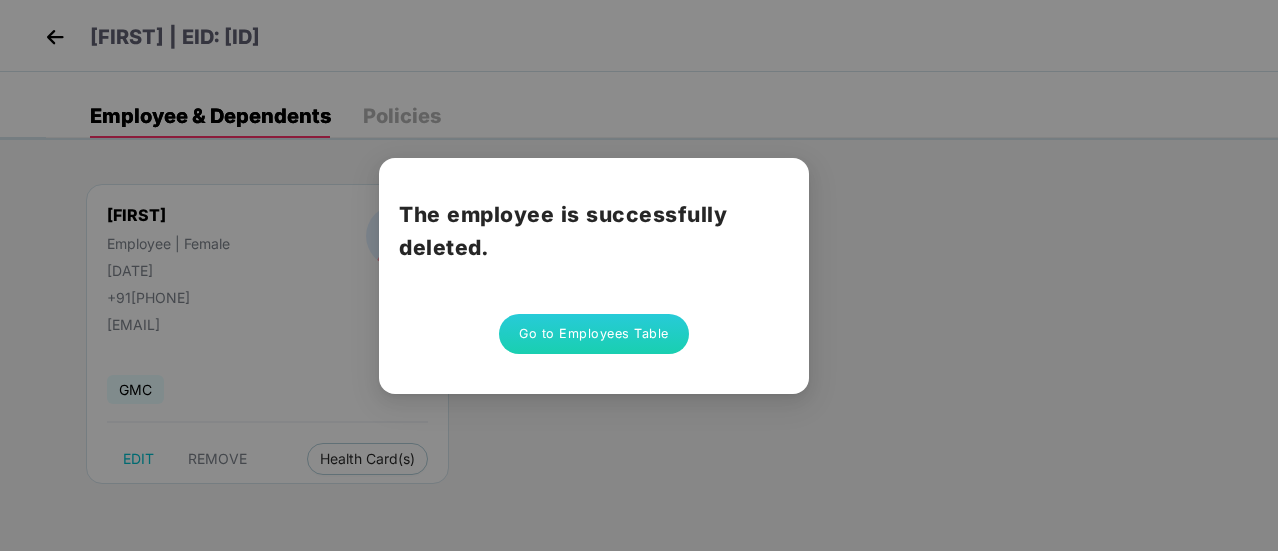 scroll, scrollTop: 0, scrollLeft: 0, axis: both 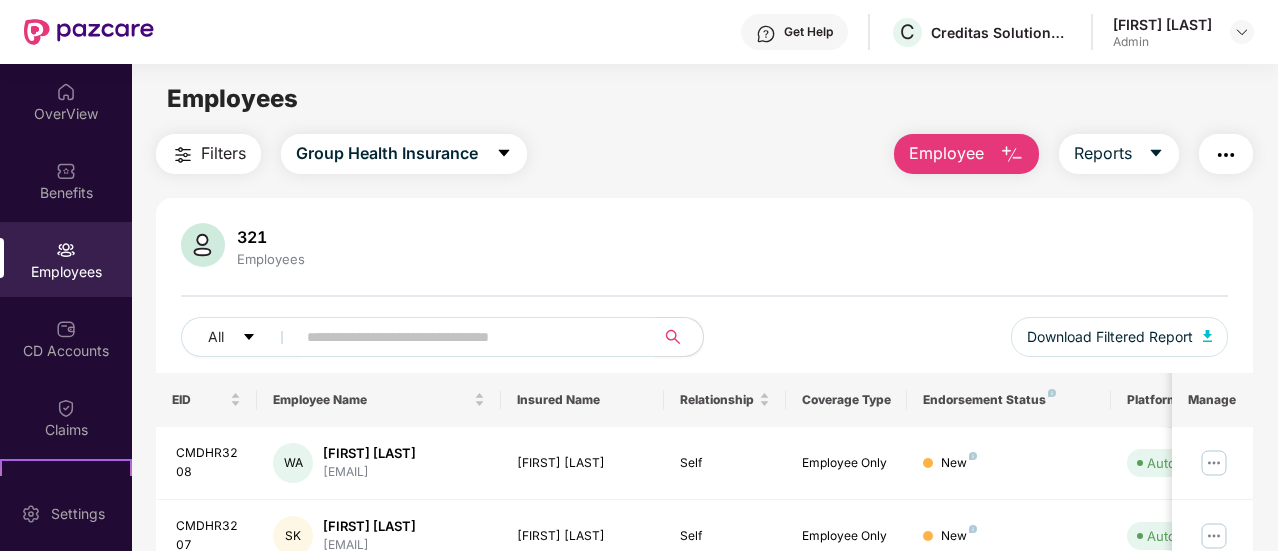 click at bounding box center (467, 337) 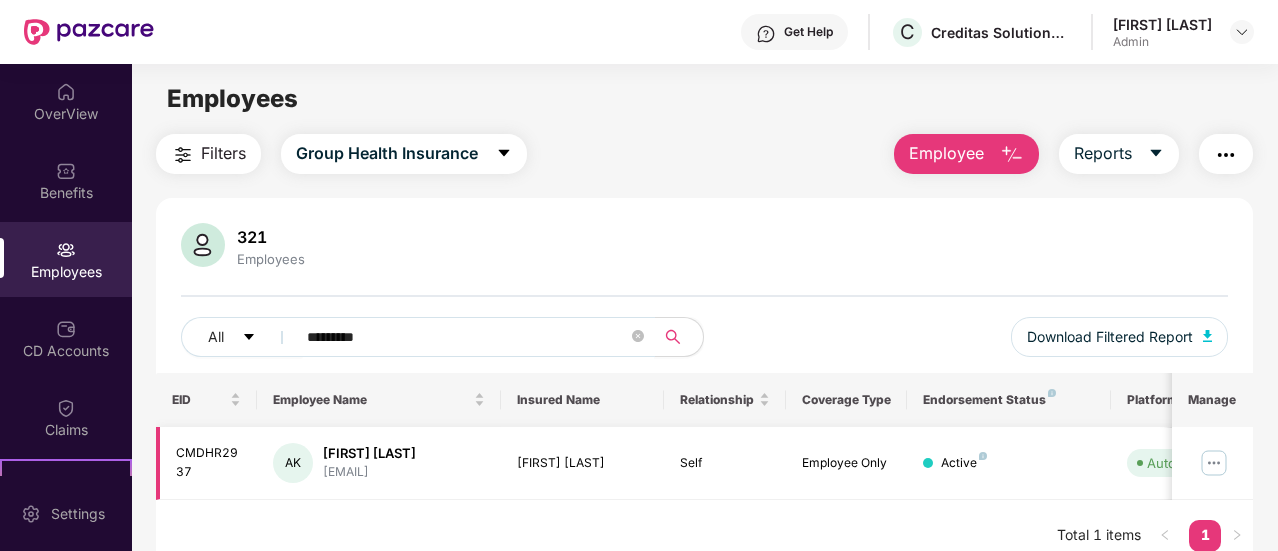 type on "*********" 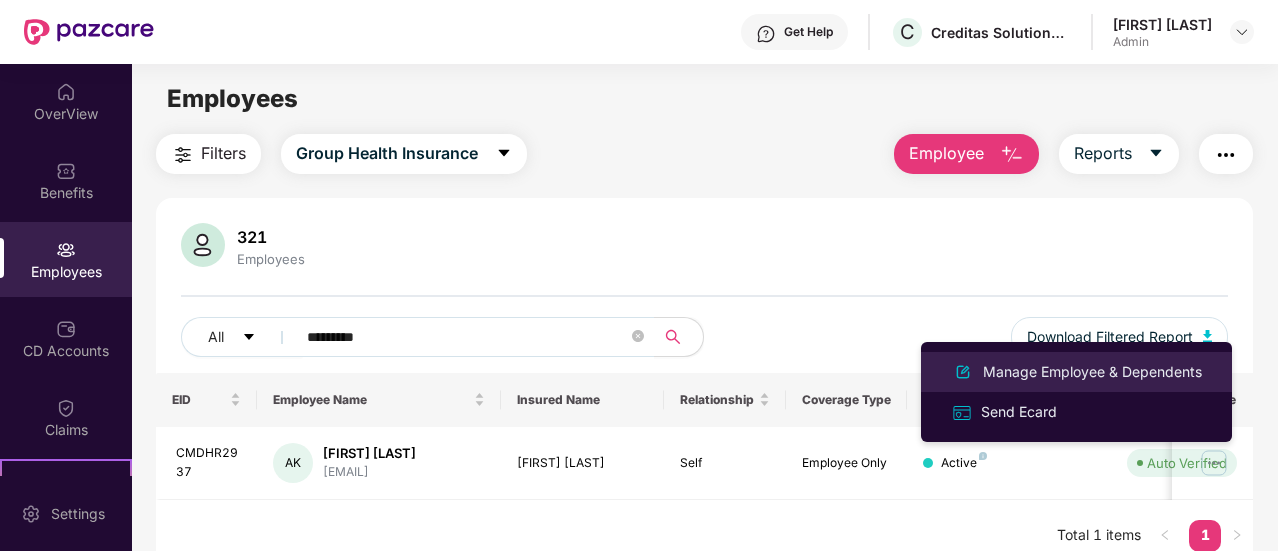 click on "Manage Employee & Dependents" at bounding box center [1092, 372] 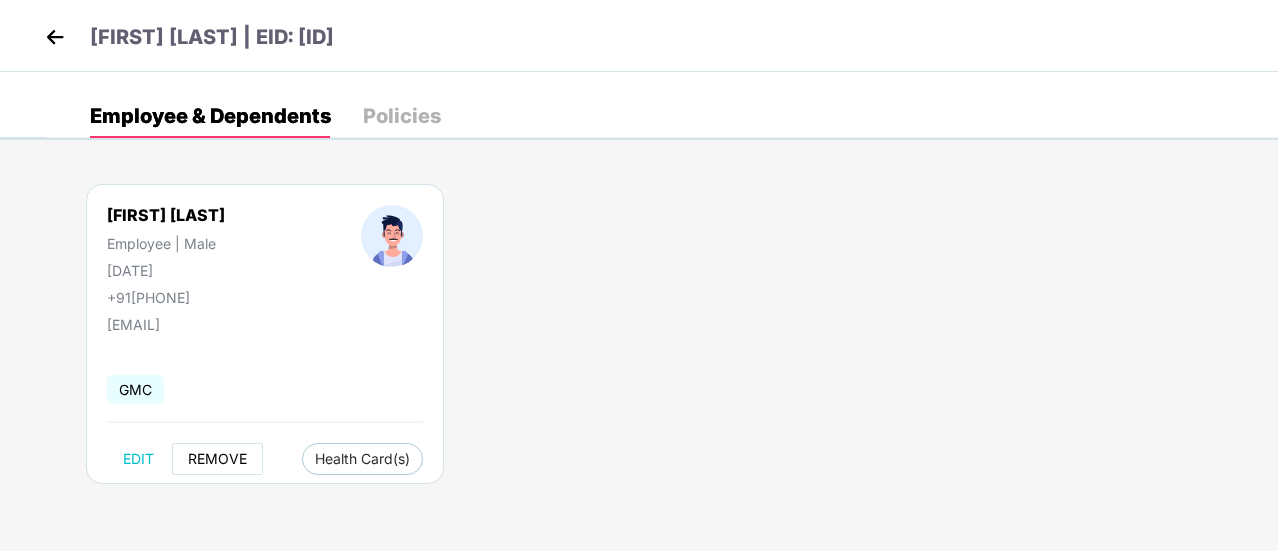 click on "REMOVE" at bounding box center [217, 459] 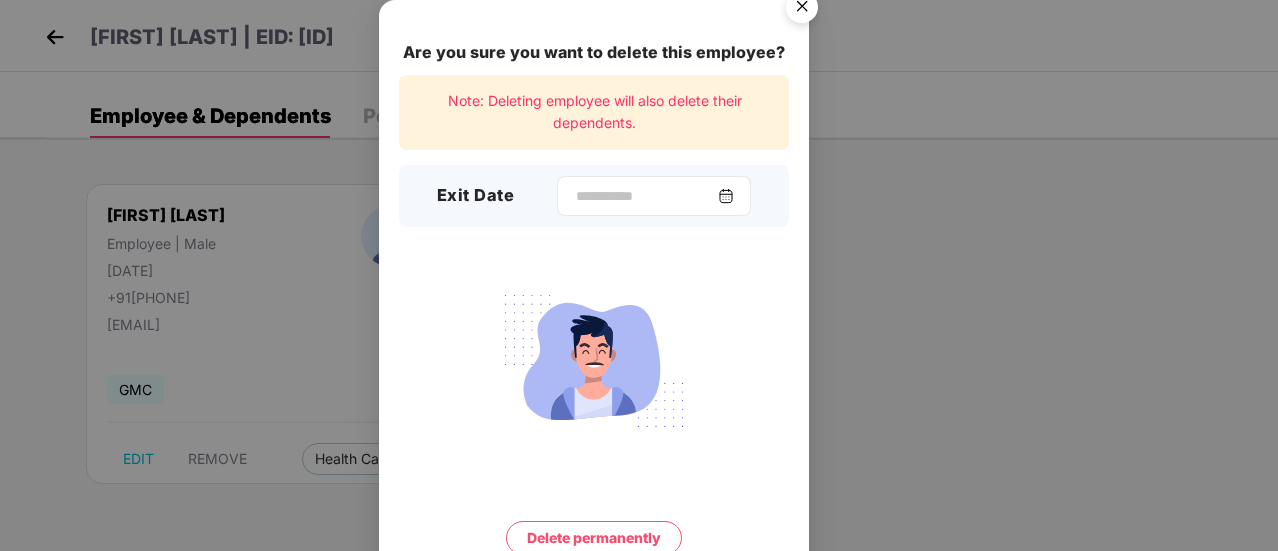 click at bounding box center [726, 196] 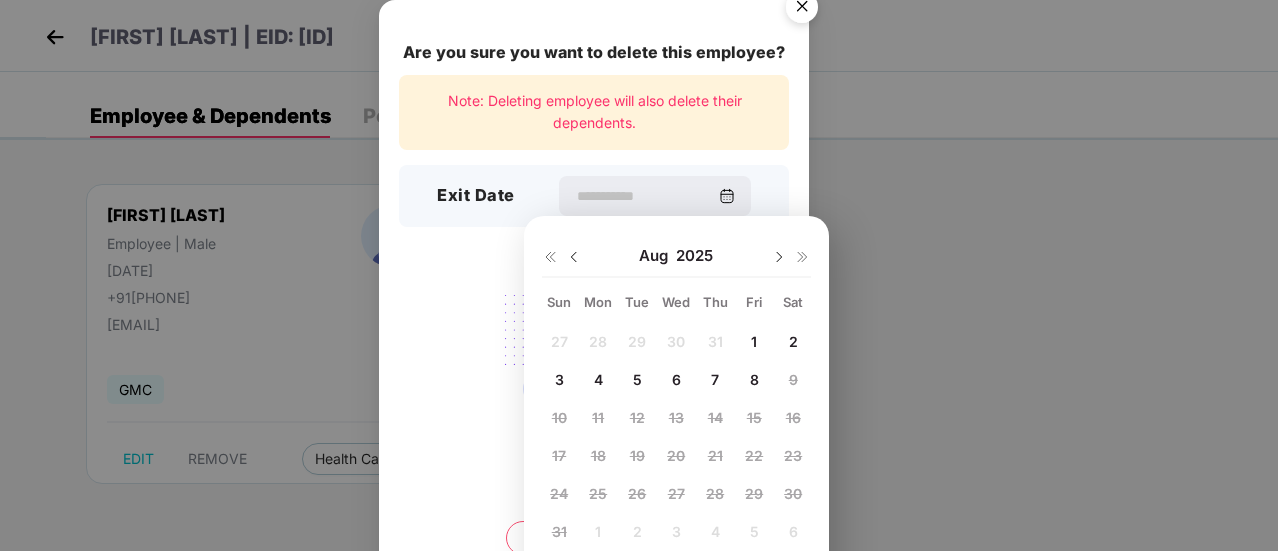 click at bounding box center (574, 257) 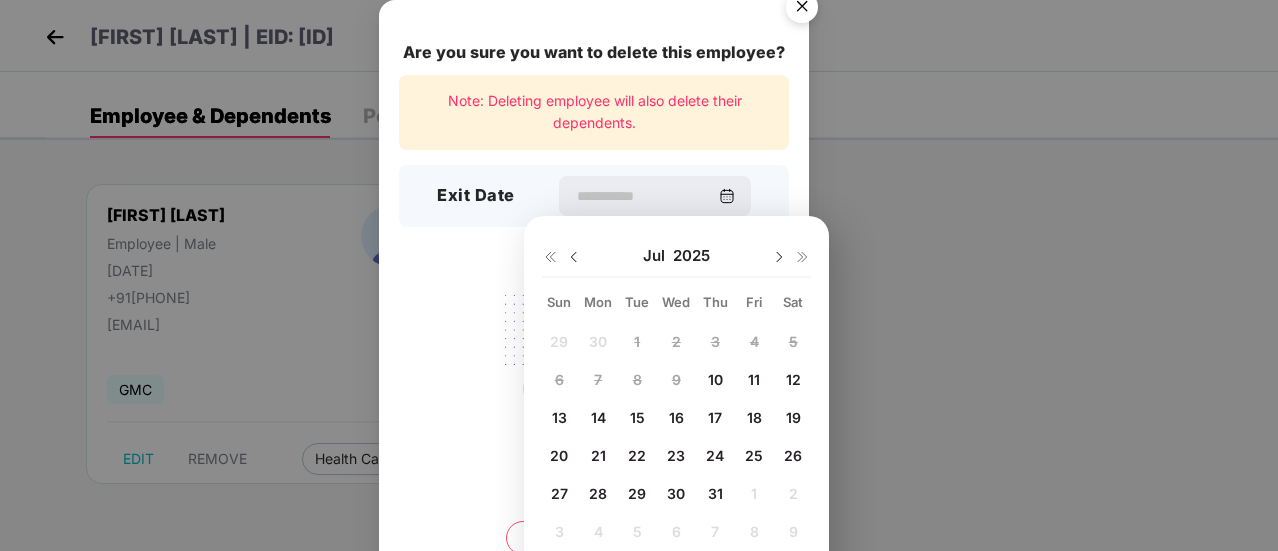click on "31" at bounding box center (715, 493) 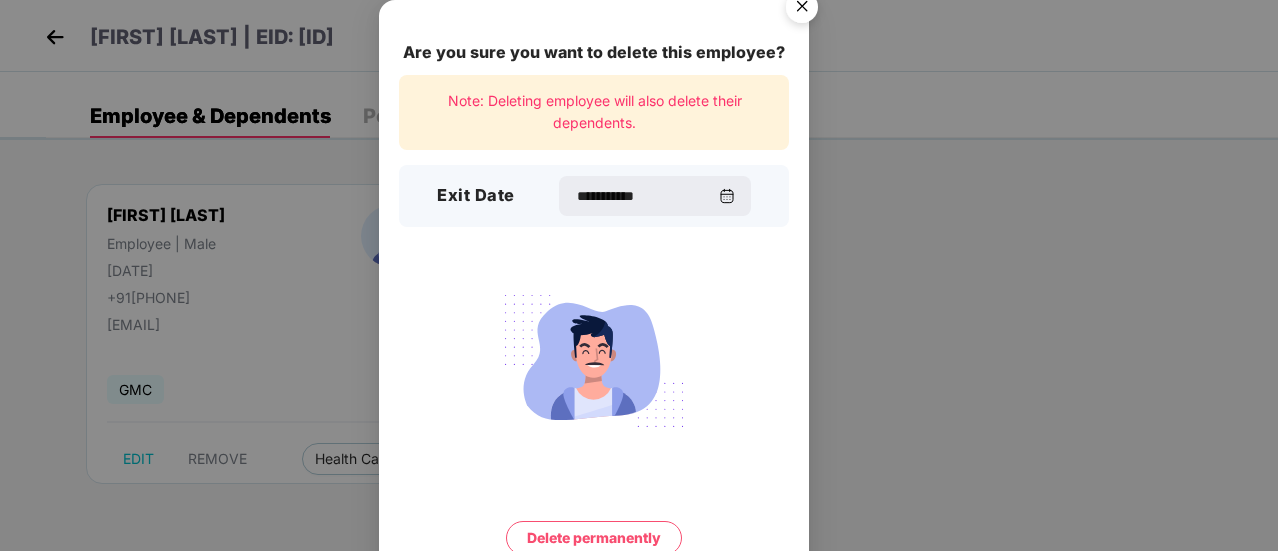 click on "Delete permanently" at bounding box center (594, 538) 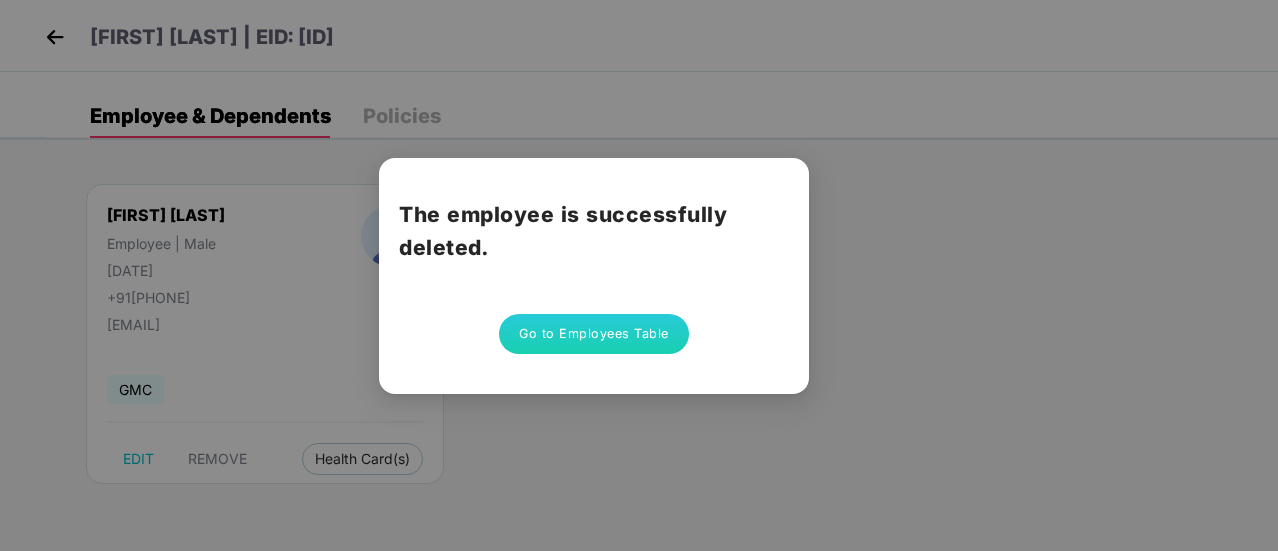 click on "Go to Employees Table" at bounding box center [594, 334] 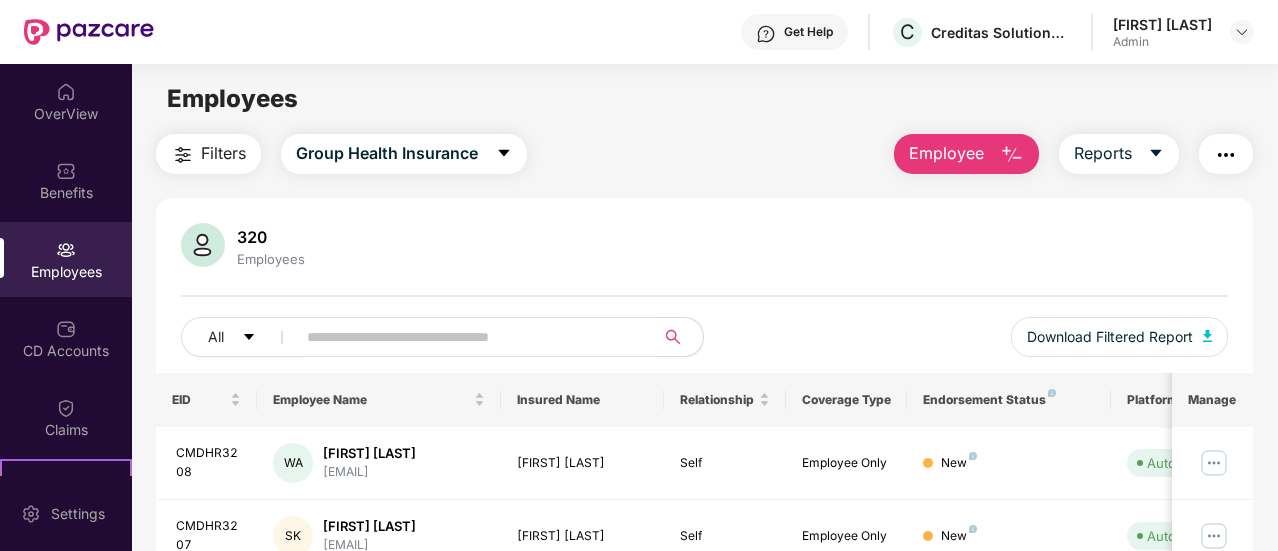 click at bounding box center [467, 337] 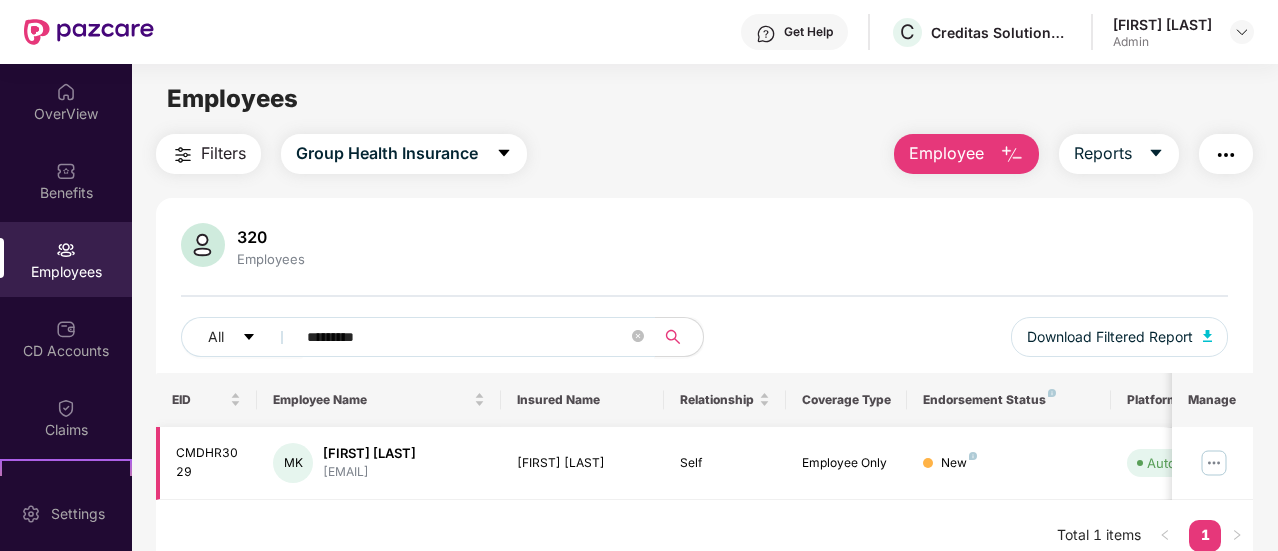 type on "*********" 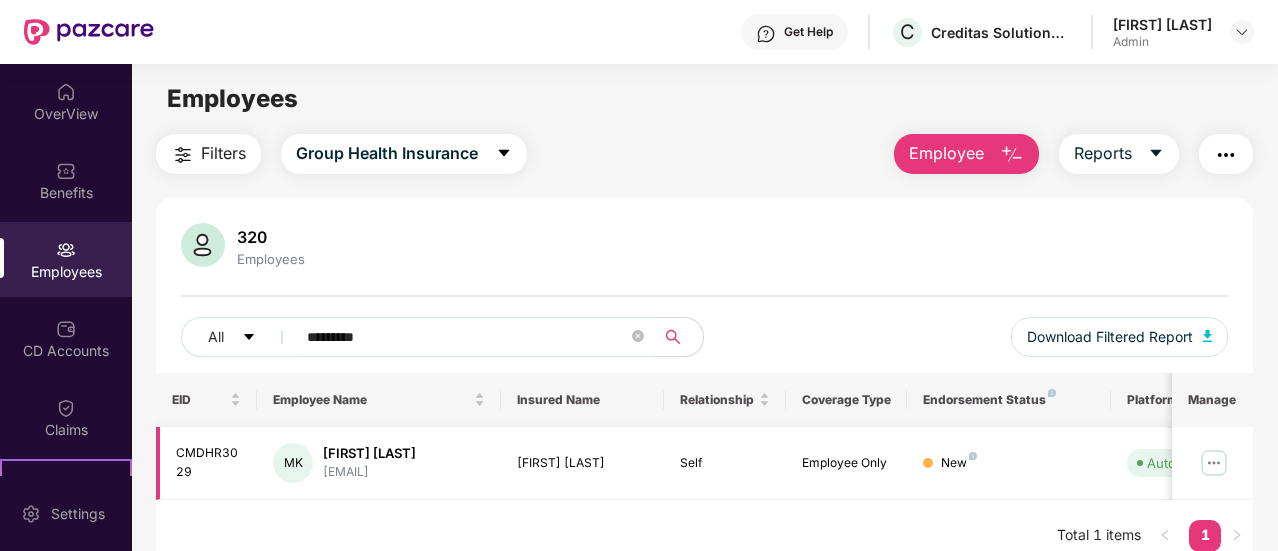 click at bounding box center (1214, 463) 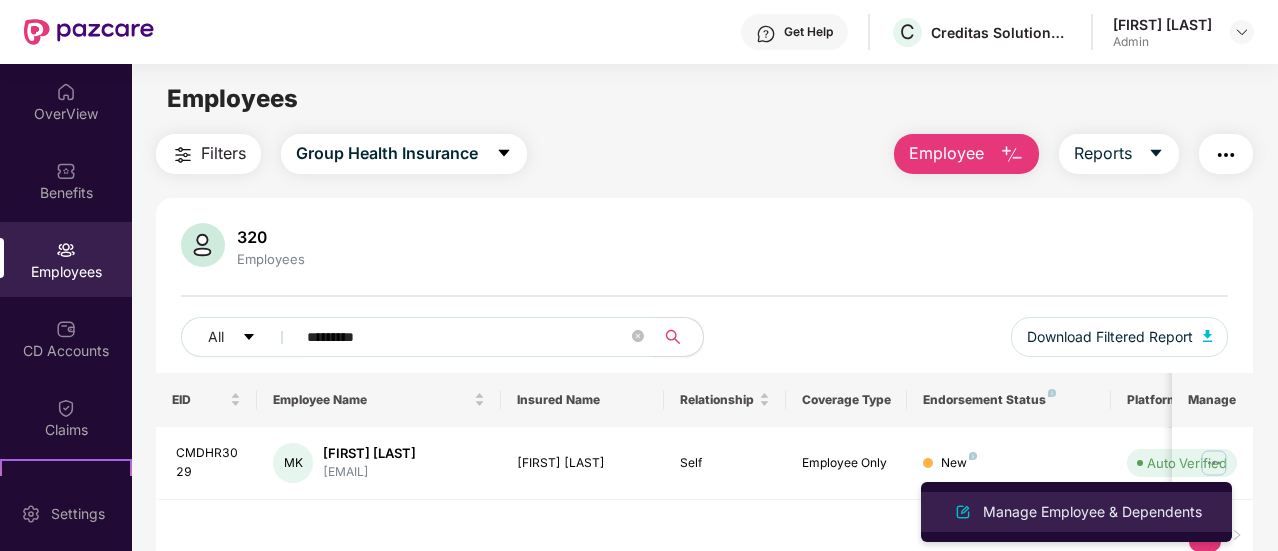 click on "Manage Employee & Dependents" at bounding box center (1092, 512) 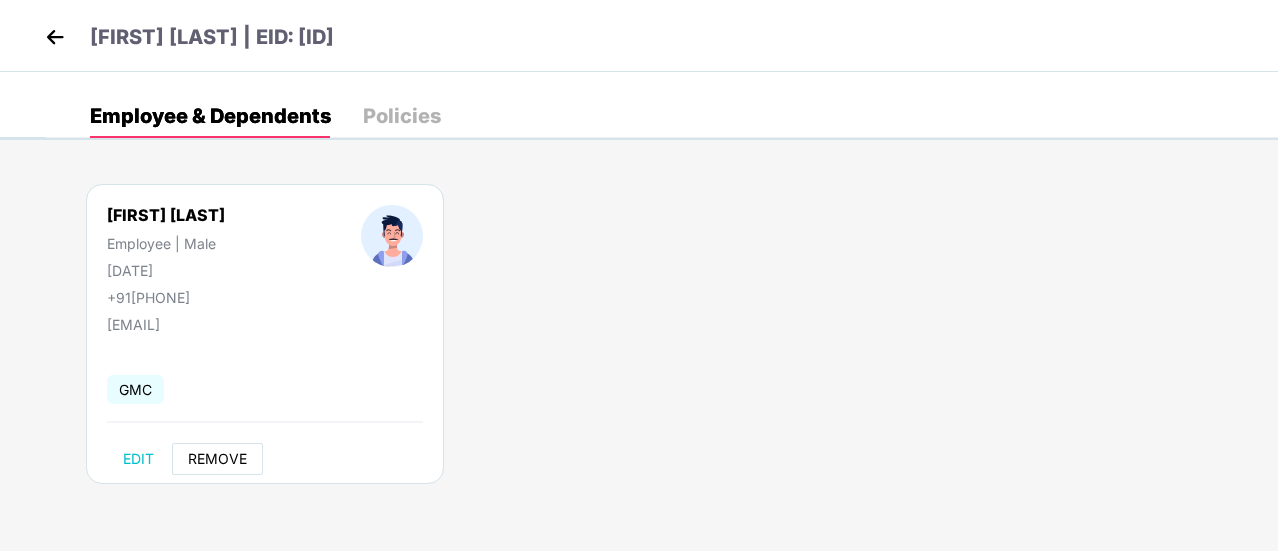 click on "REMOVE" at bounding box center (217, 459) 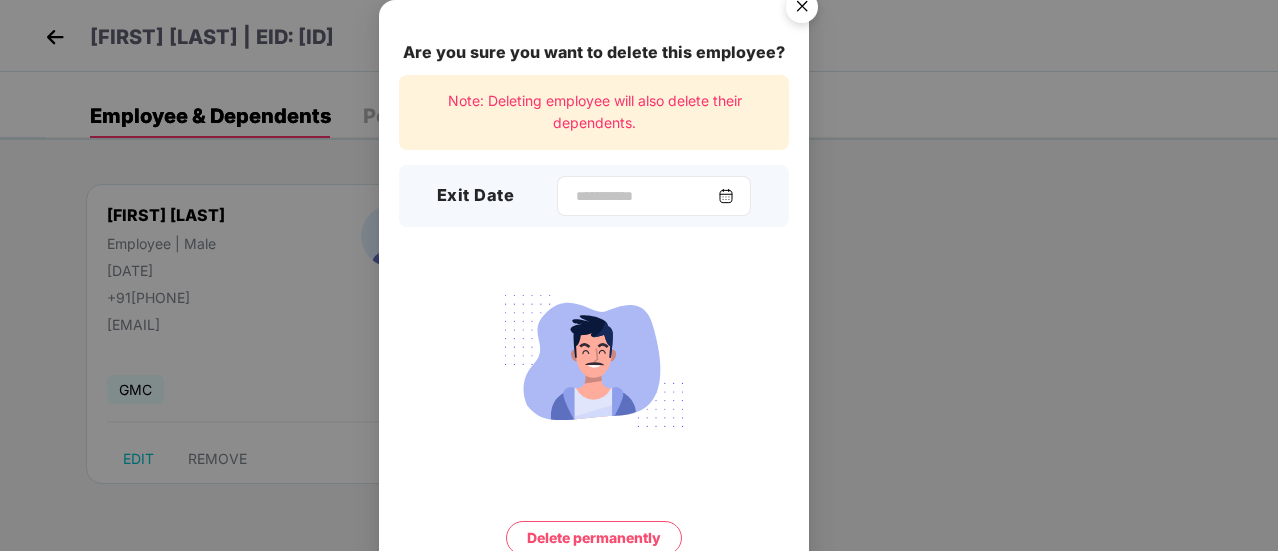 click at bounding box center [726, 196] 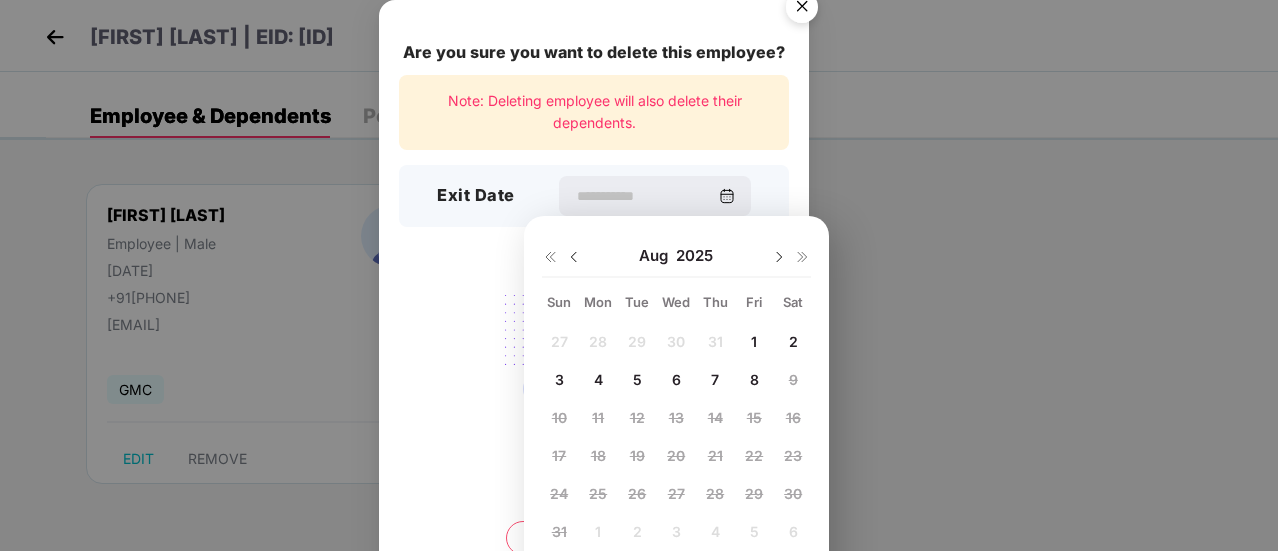 click at bounding box center (574, 257) 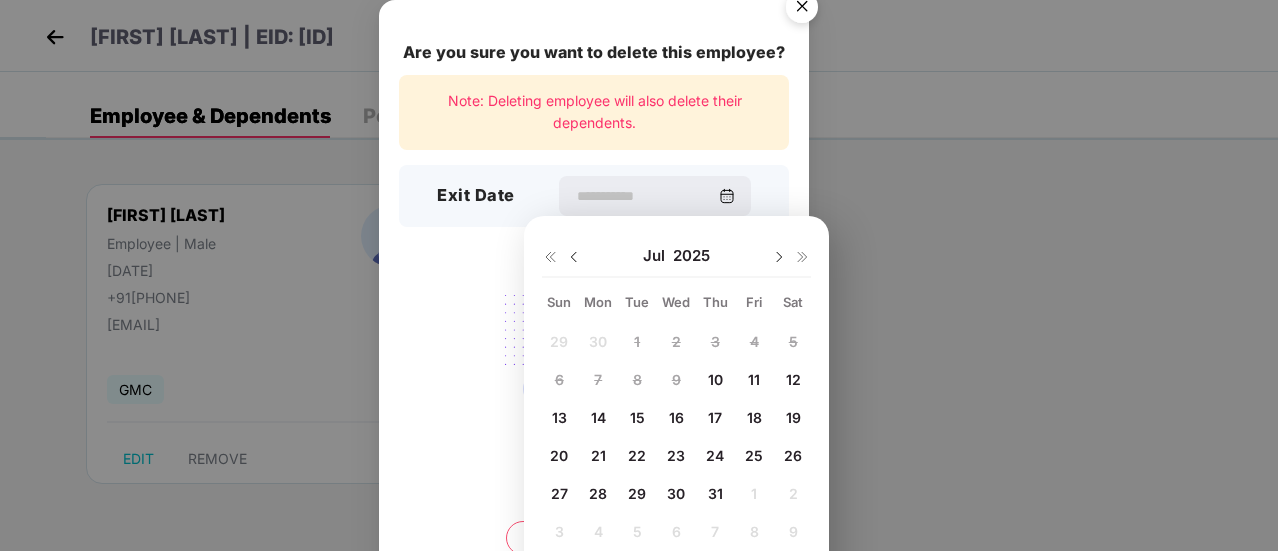 click on "31" at bounding box center (715, 493) 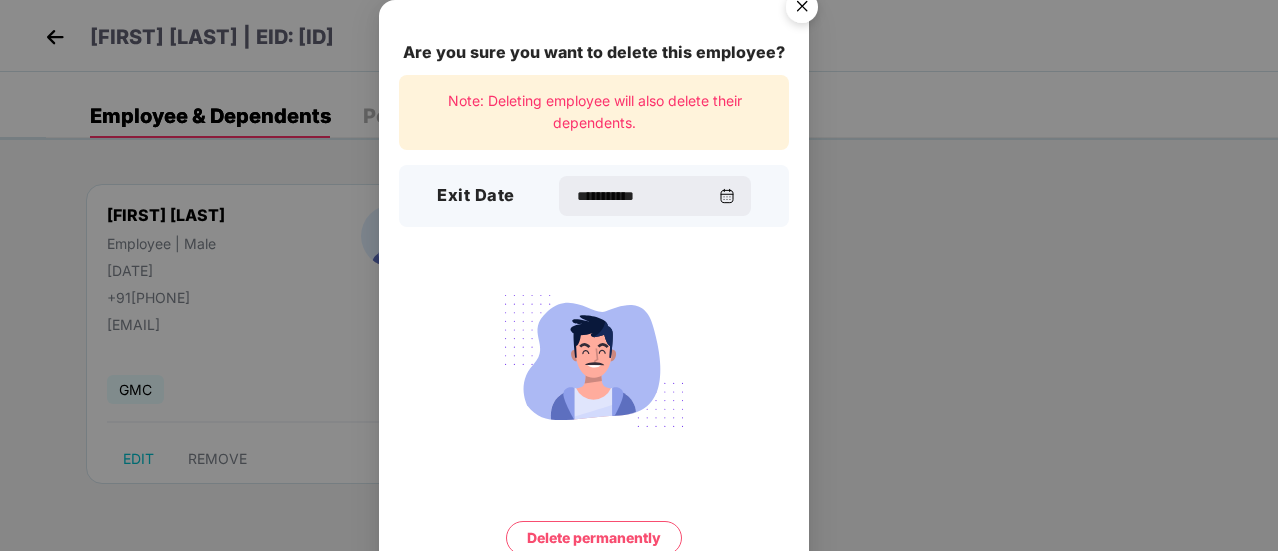 click on "Delete permanently" at bounding box center [594, 538] 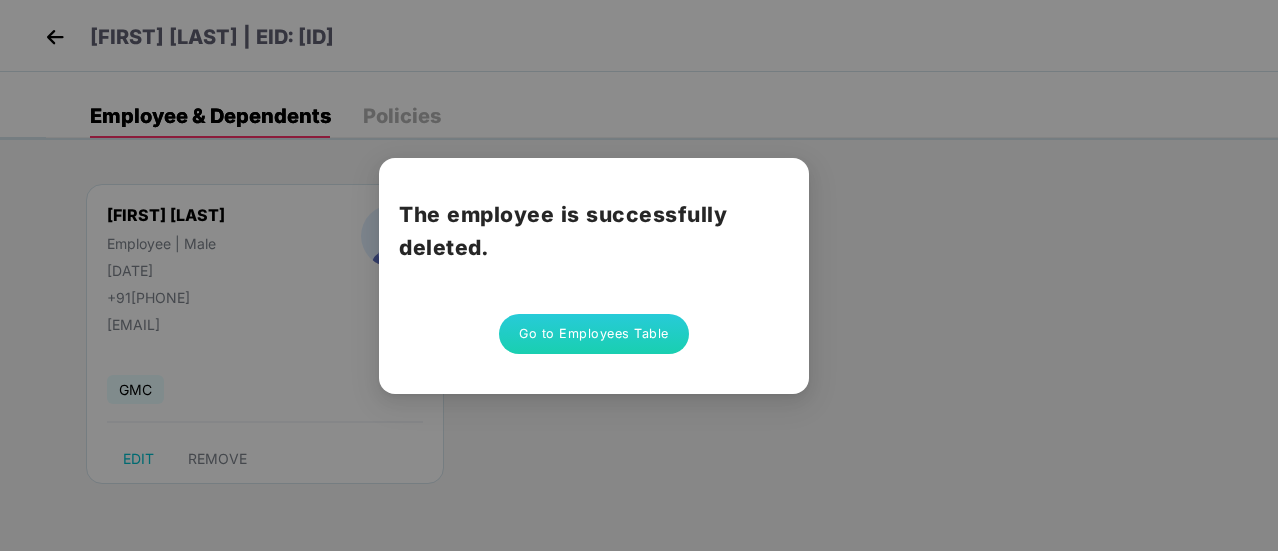 click on "Go to Employees Table" at bounding box center [594, 334] 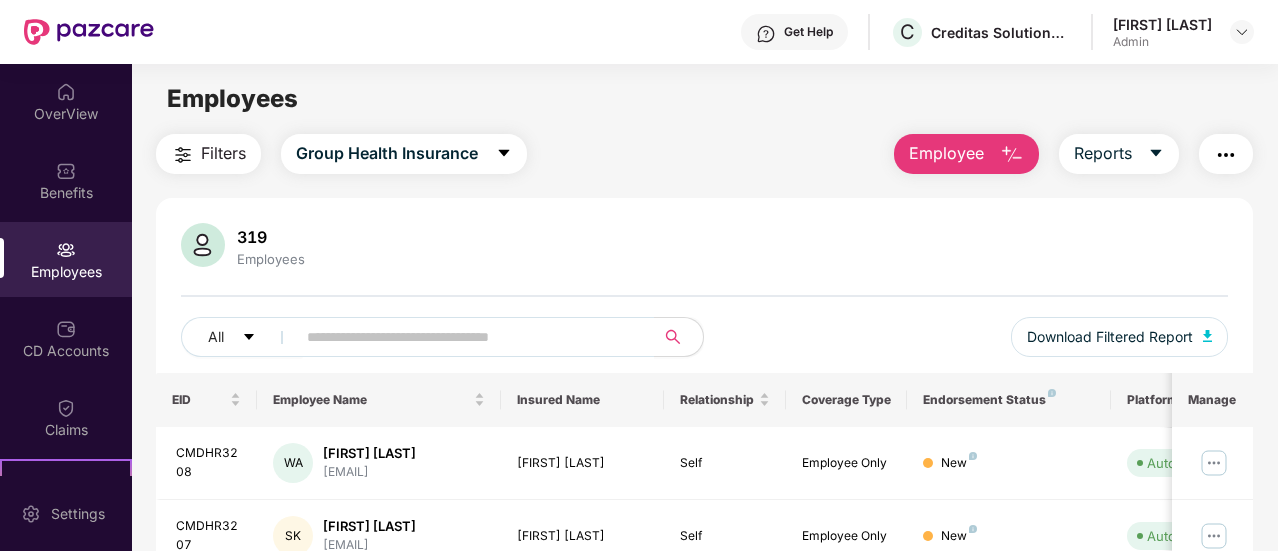 click on "Employee" at bounding box center [946, 153] 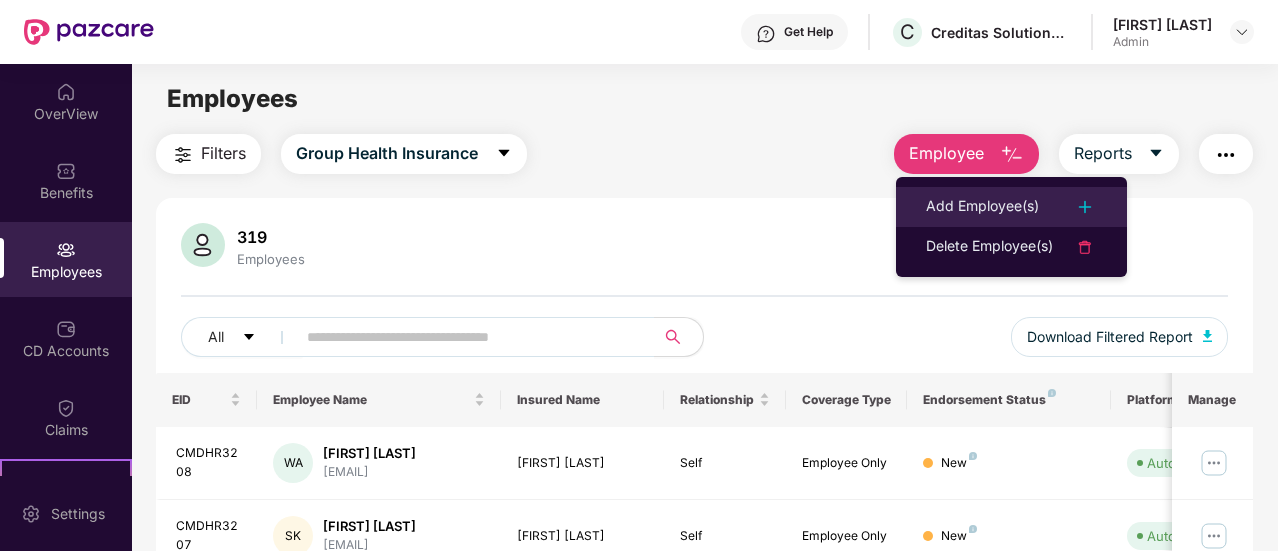 click on "Add Employee(s)" at bounding box center (982, 207) 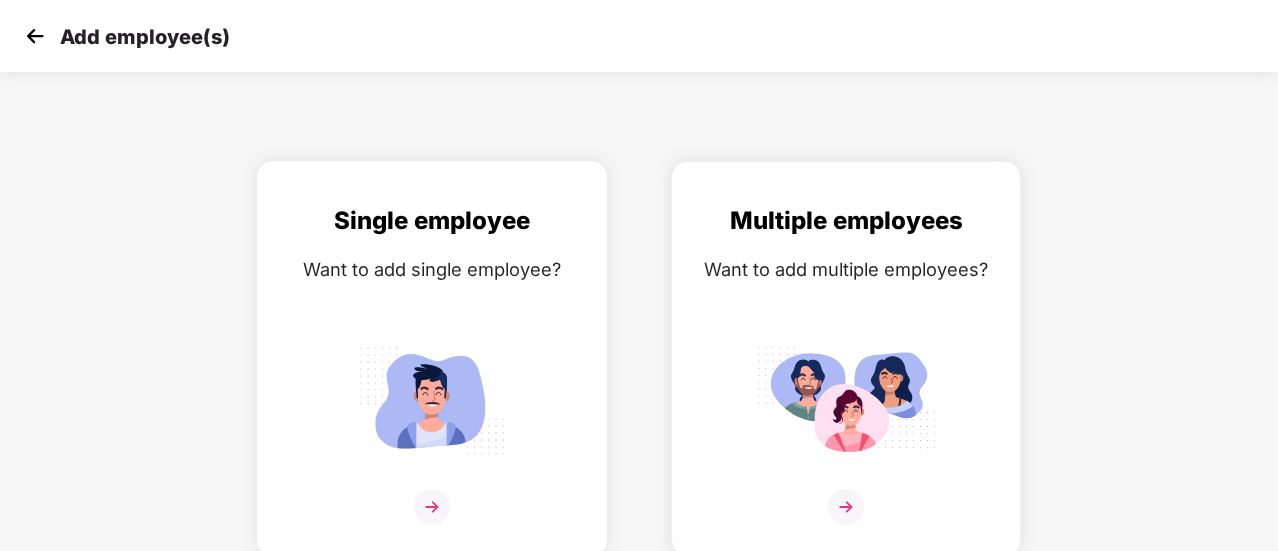 scroll, scrollTop: 14, scrollLeft: 0, axis: vertical 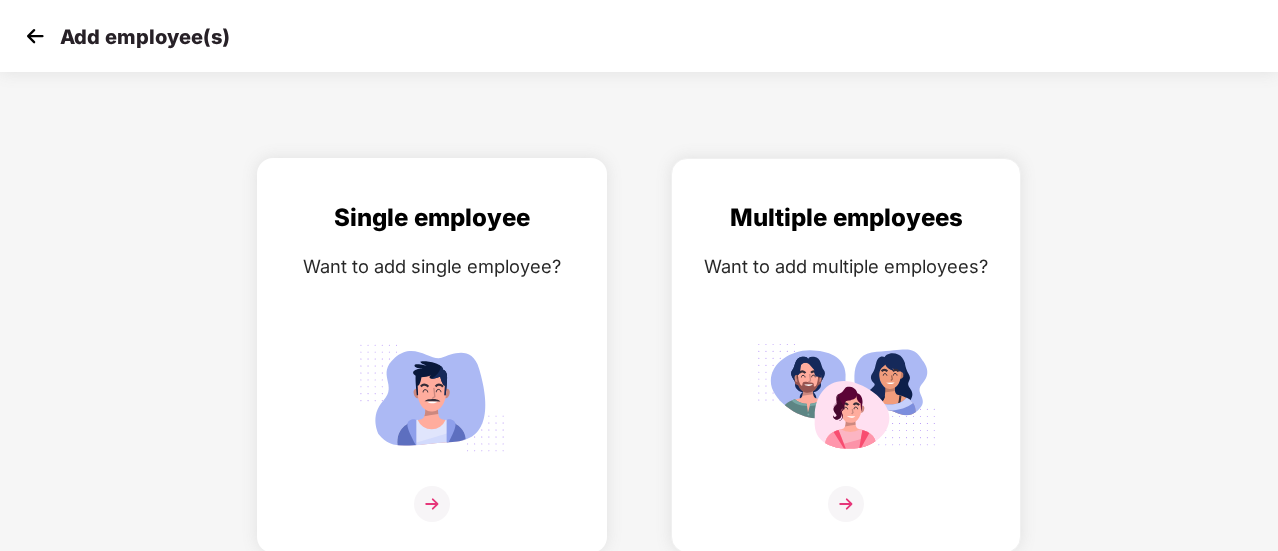 click at bounding box center (432, 504) 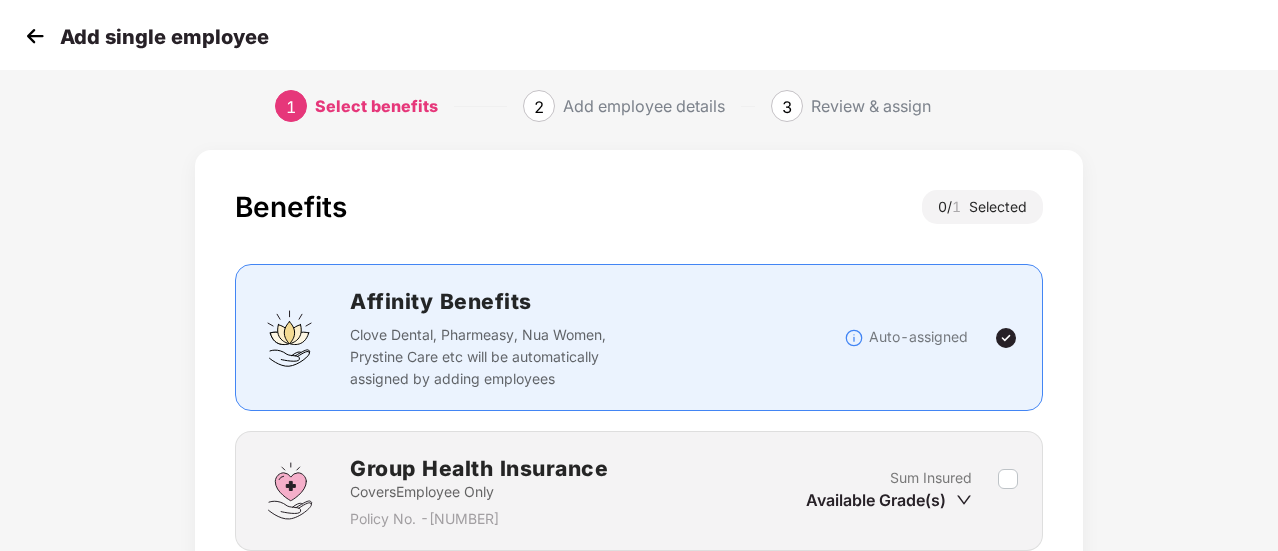 scroll, scrollTop: 186, scrollLeft: 0, axis: vertical 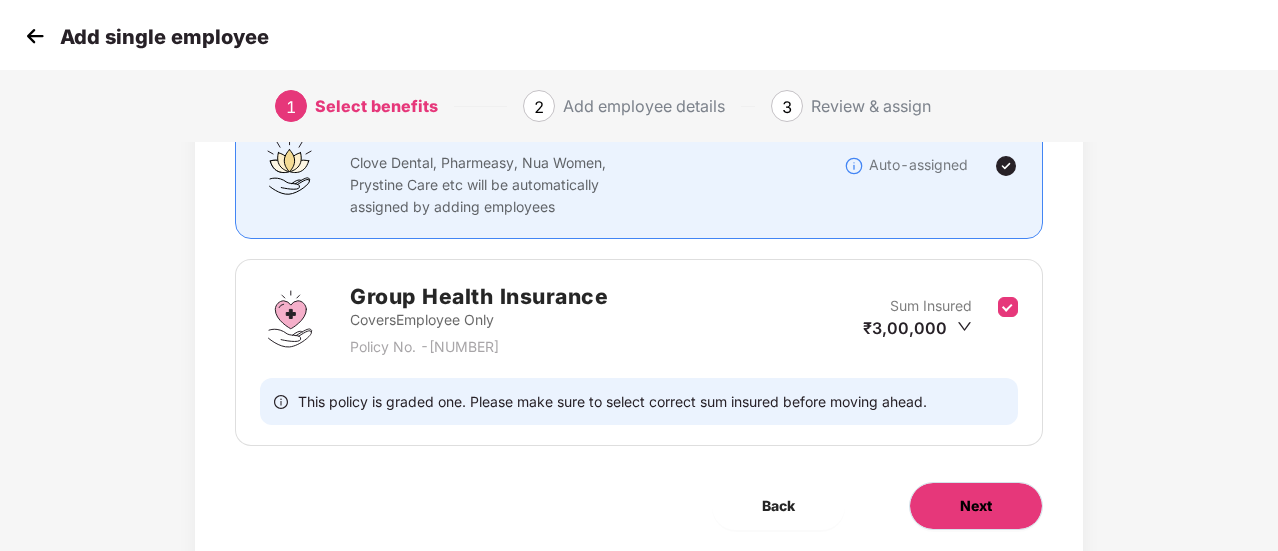 click on "Next" at bounding box center (976, 506) 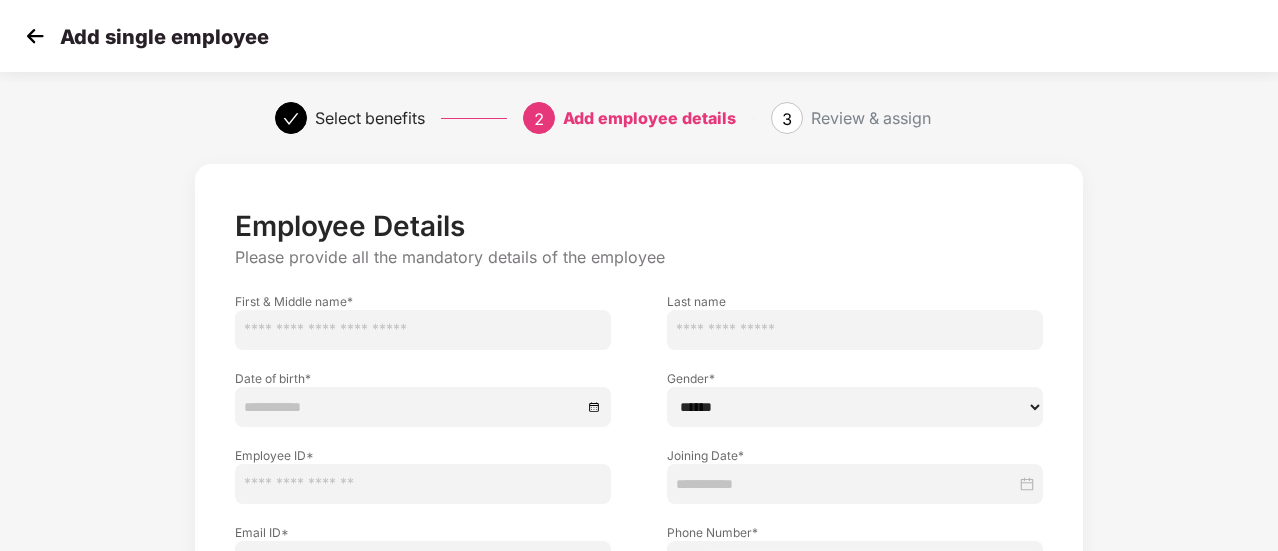 scroll, scrollTop: 100, scrollLeft: 0, axis: vertical 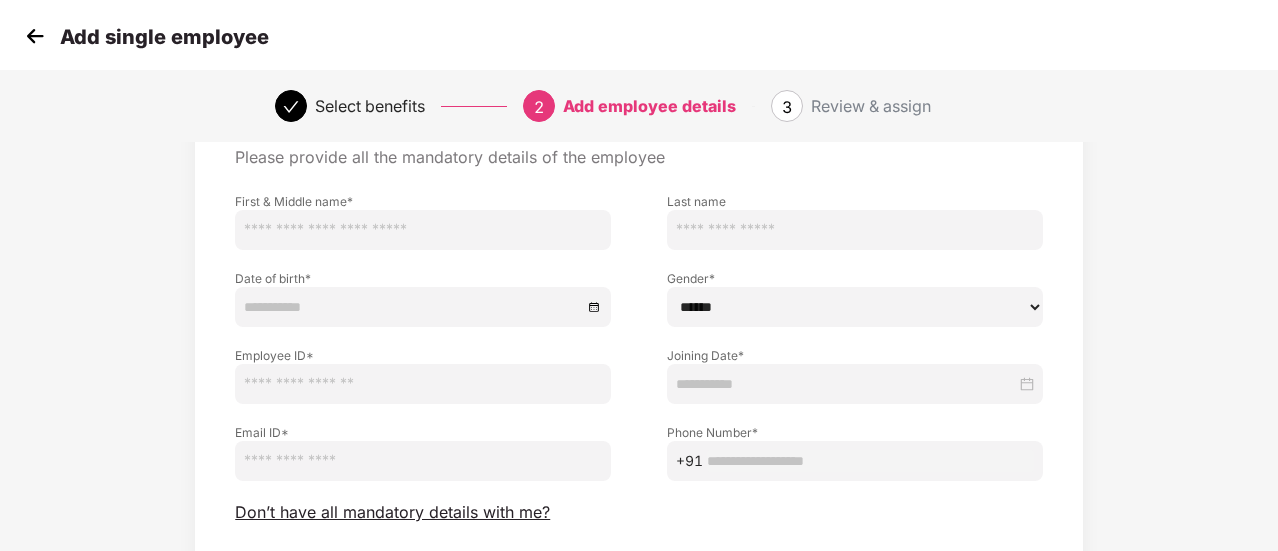 click at bounding box center [423, 230] 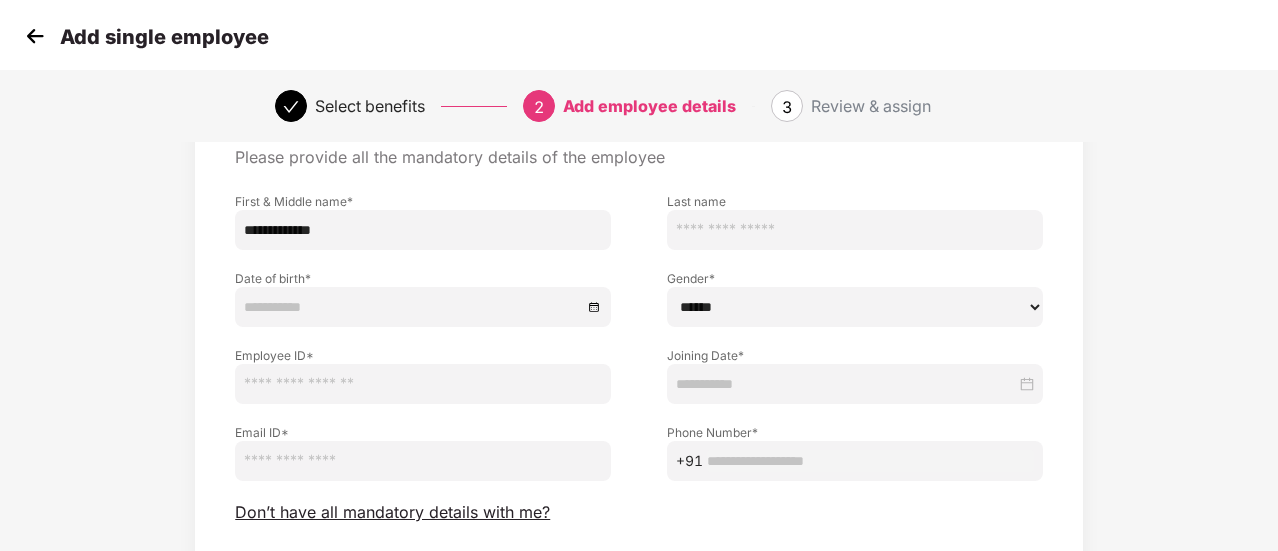 click on "**********" at bounding box center (423, 230) 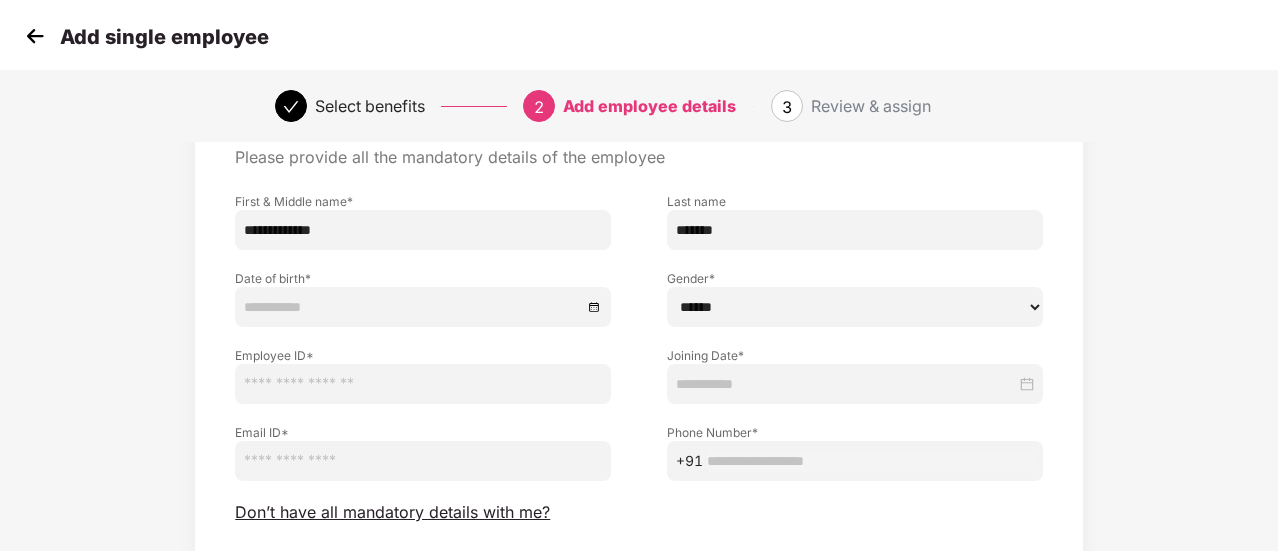 type on "*******" 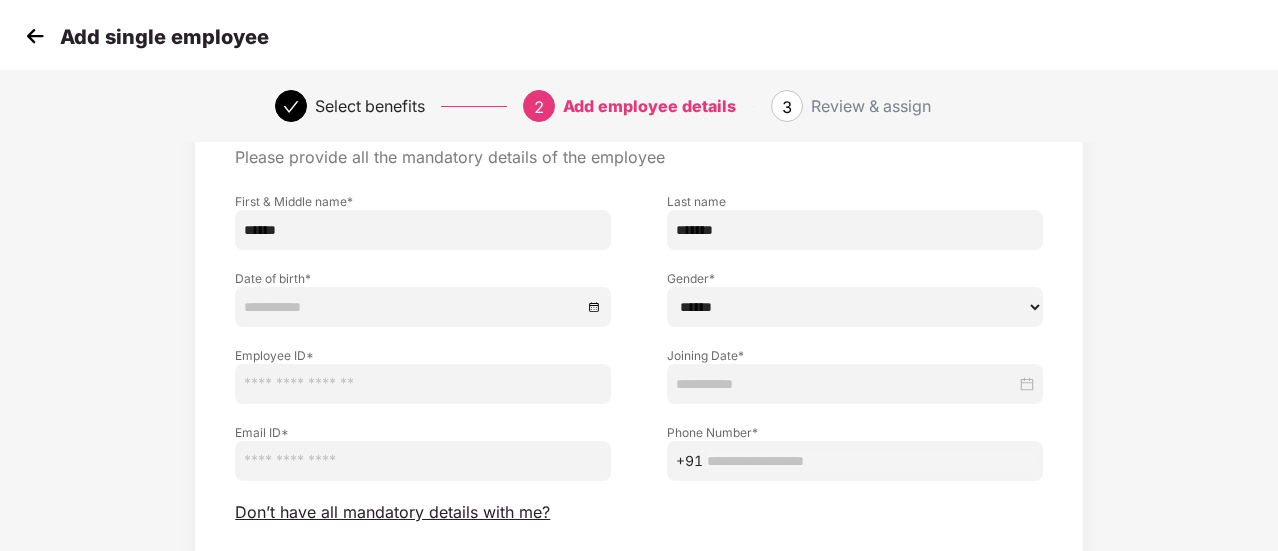 type on "*****" 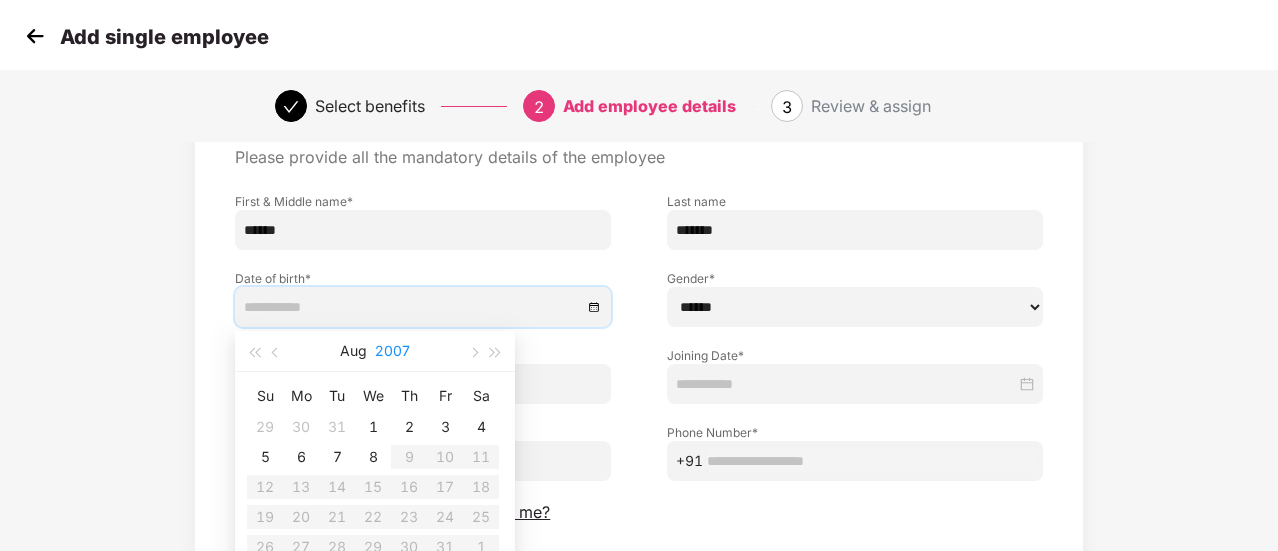 click on "2007" at bounding box center [392, 351] 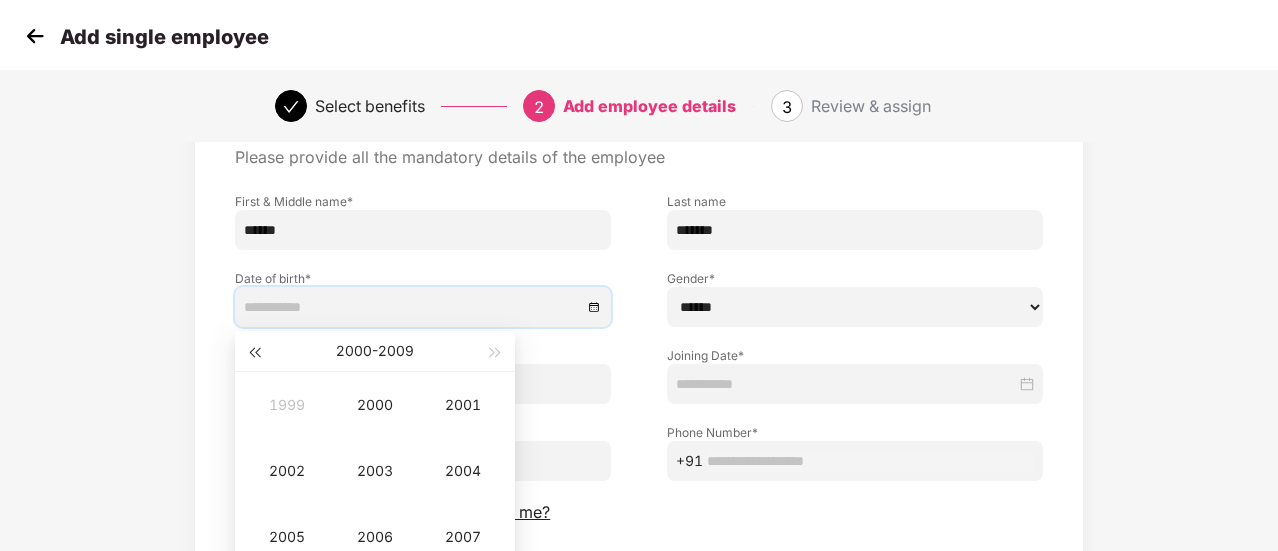 click at bounding box center [254, 351] 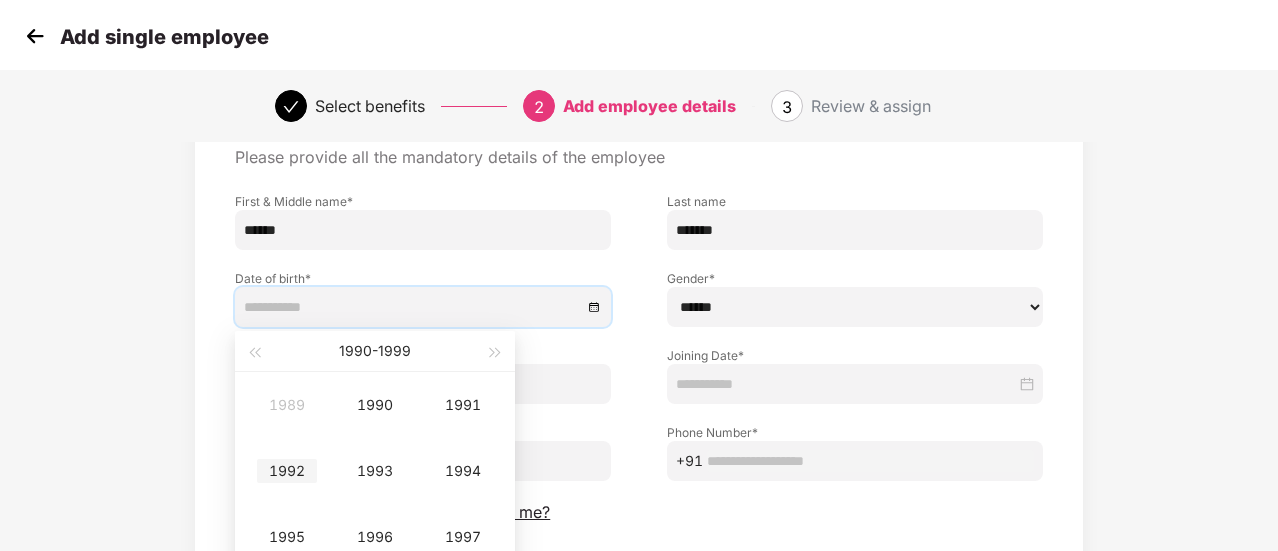 type on "**********" 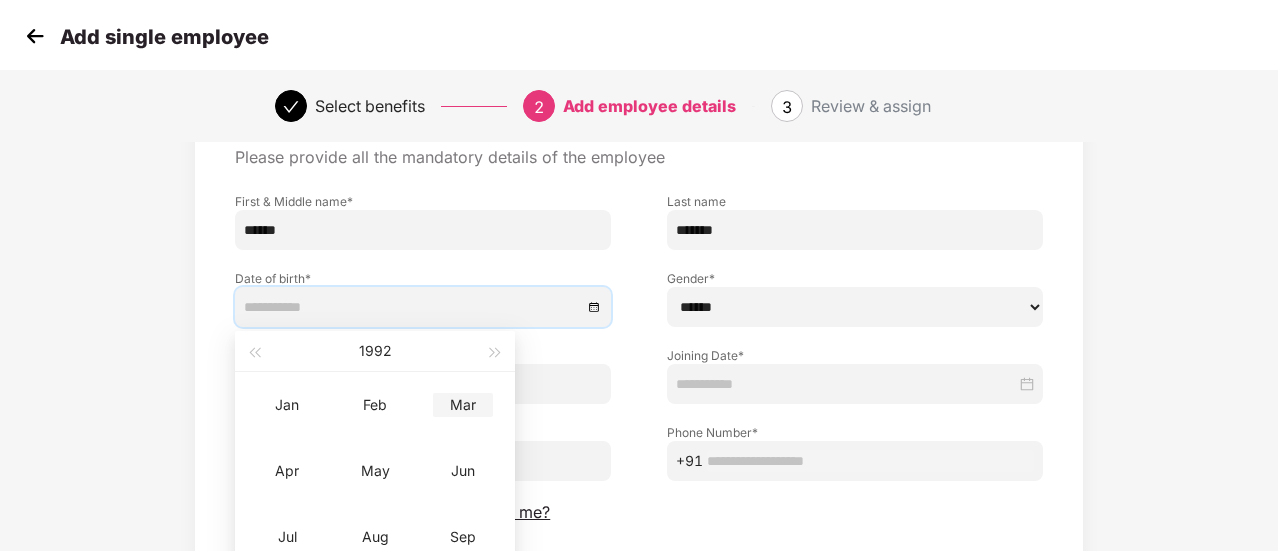 type on "**********" 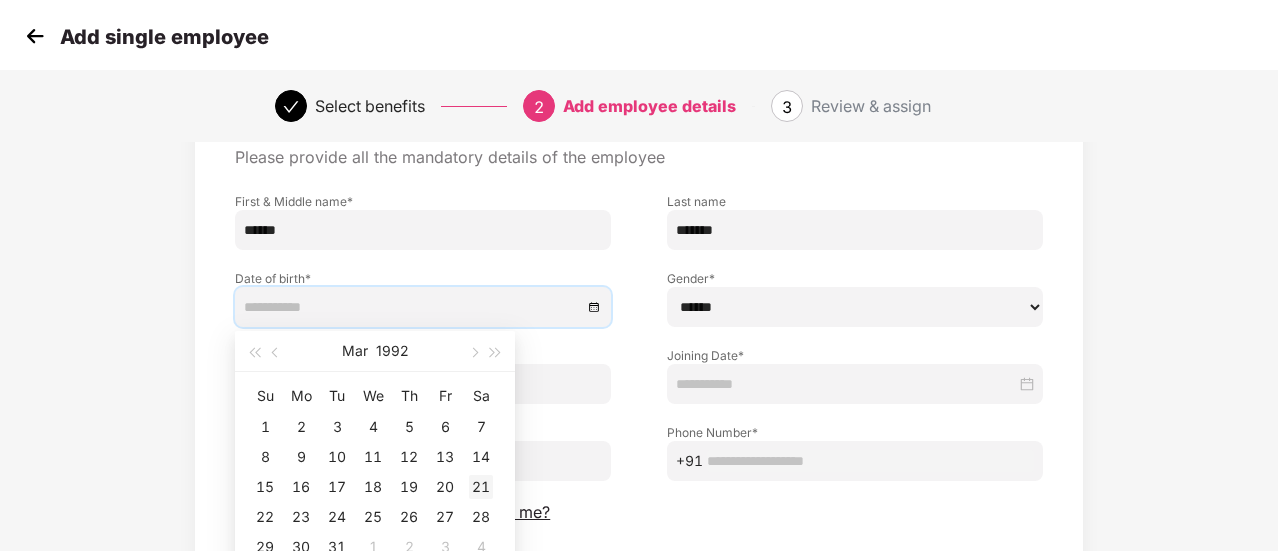 type on "**********" 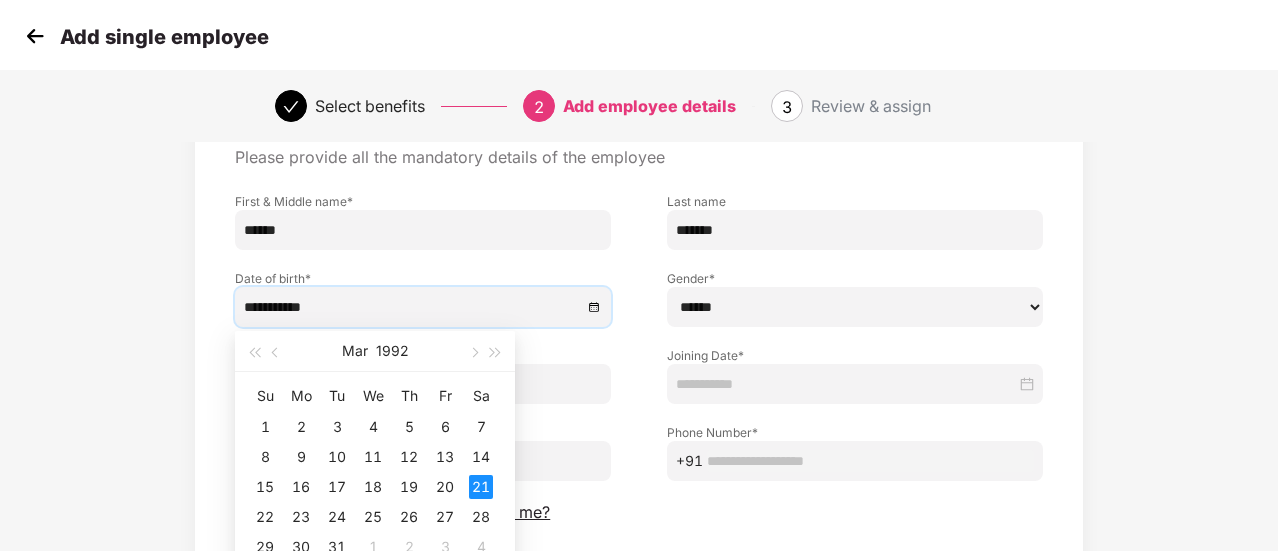 click on "**********" at bounding box center (423, 288) 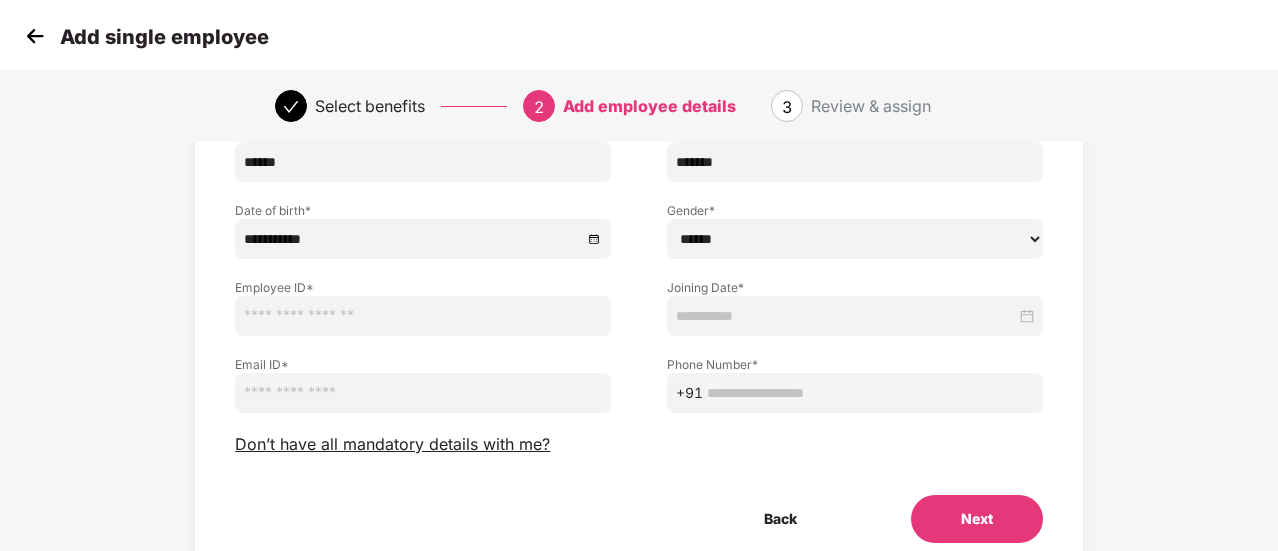 scroll, scrollTop: 200, scrollLeft: 0, axis: vertical 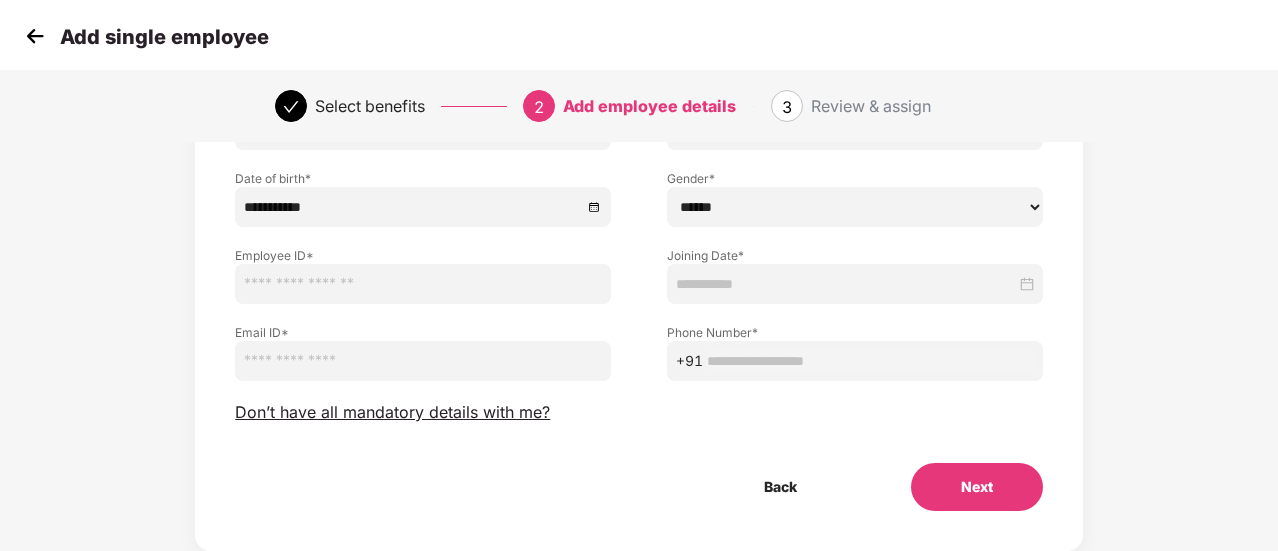 click at bounding box center [423, 284] 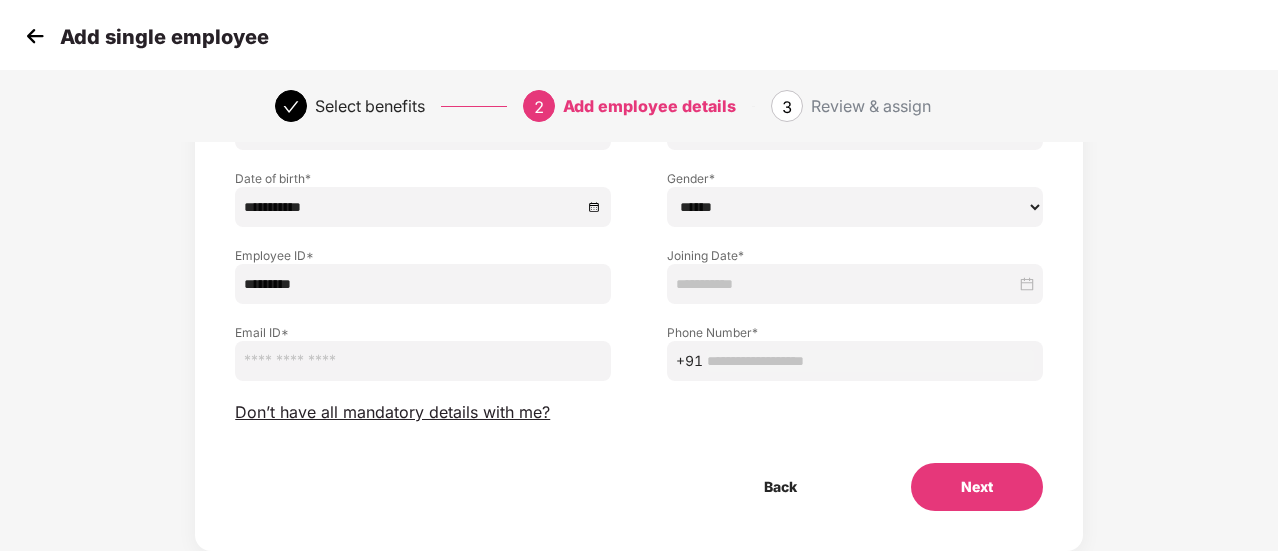 type on "*********" 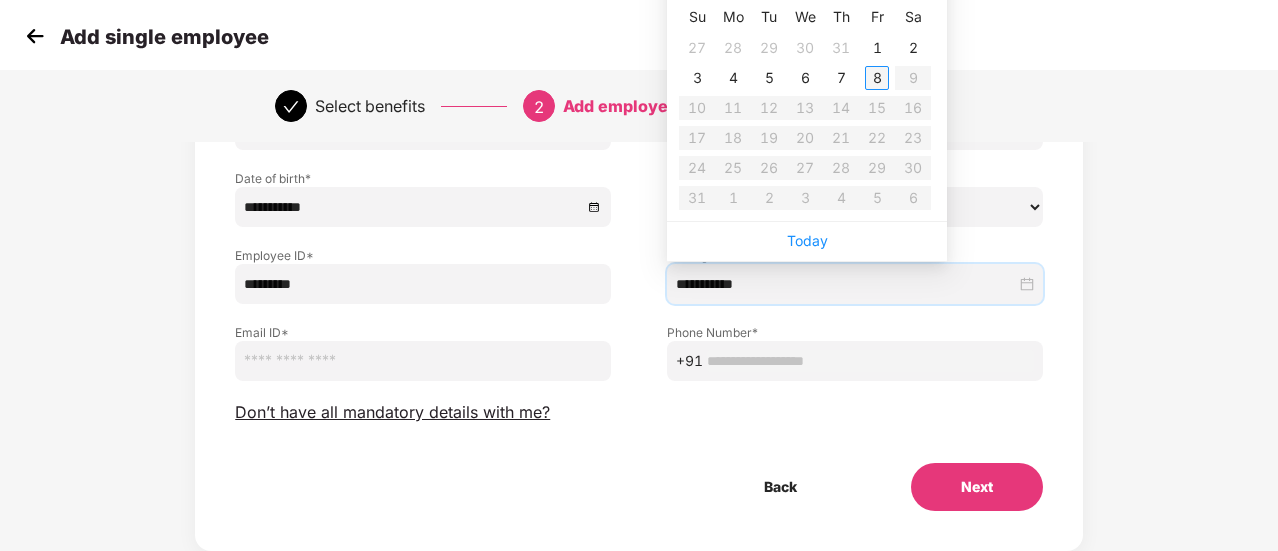 type on "**********" 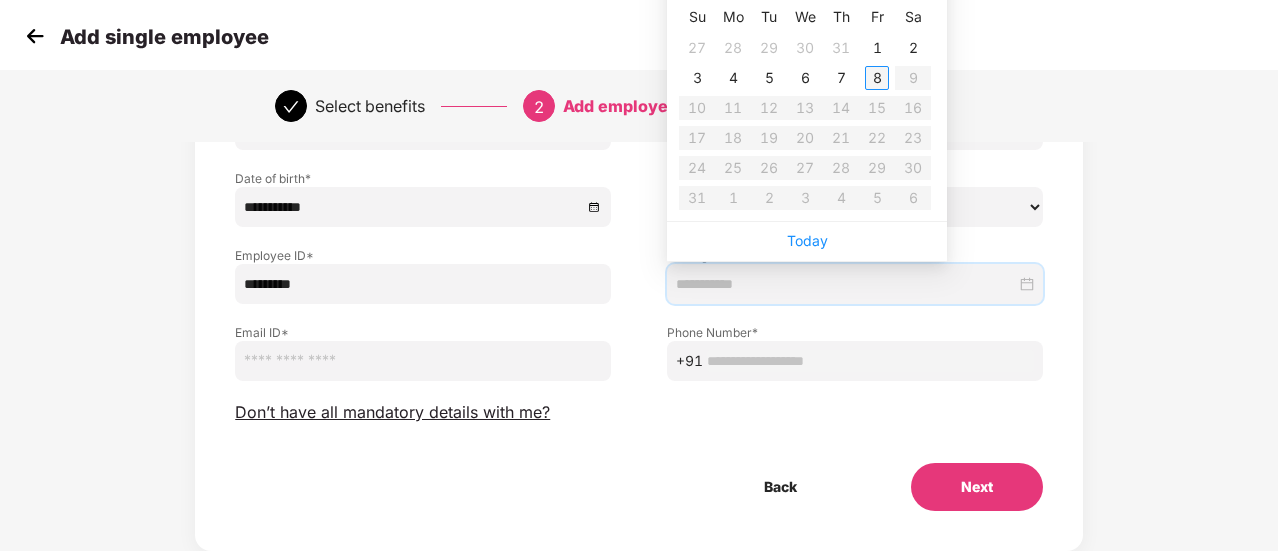 click on "8" at bounding box center (877, 78) 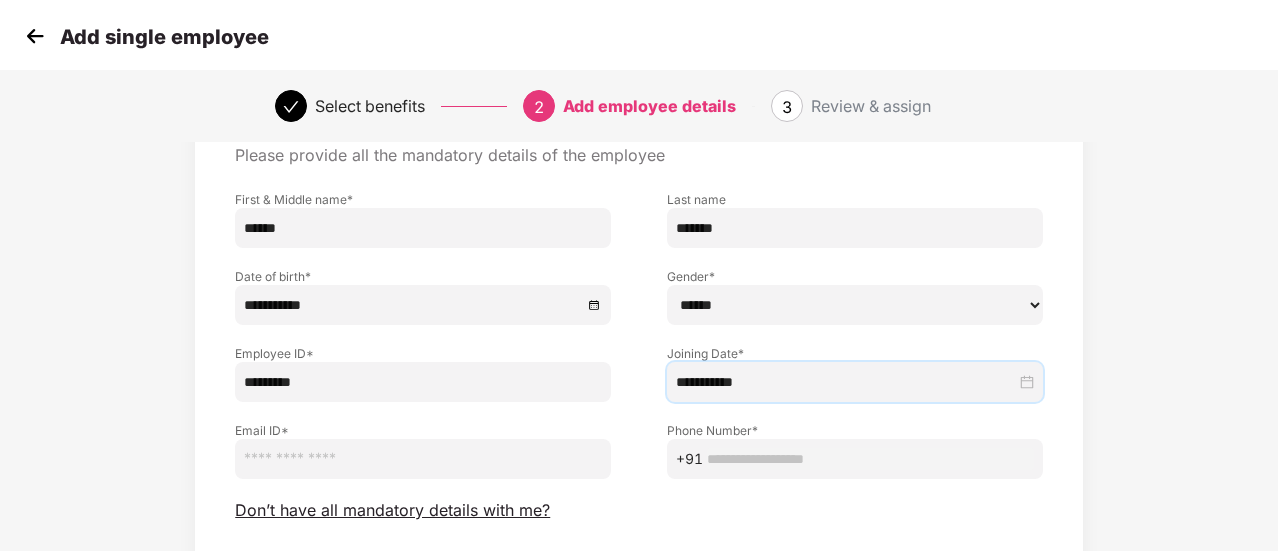scroll, scrollTop: 100, scrollLeft: 0, axis: vertical 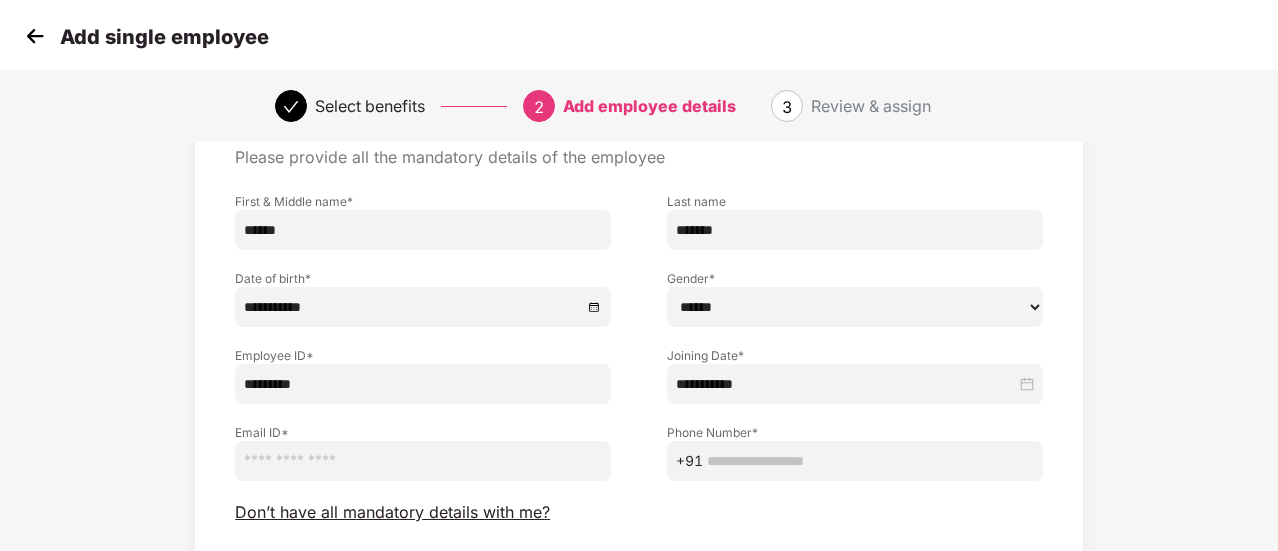 click on "****** **** ******" at bounding box center (855, 307) 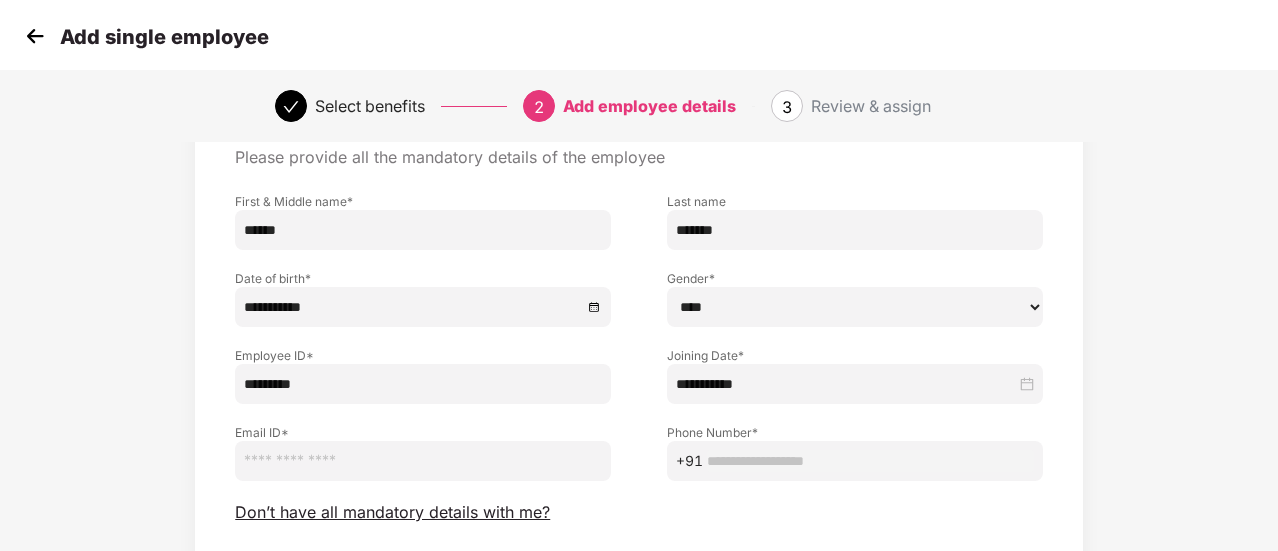 click on "****** **** ******" at bounding box center (855, 307) 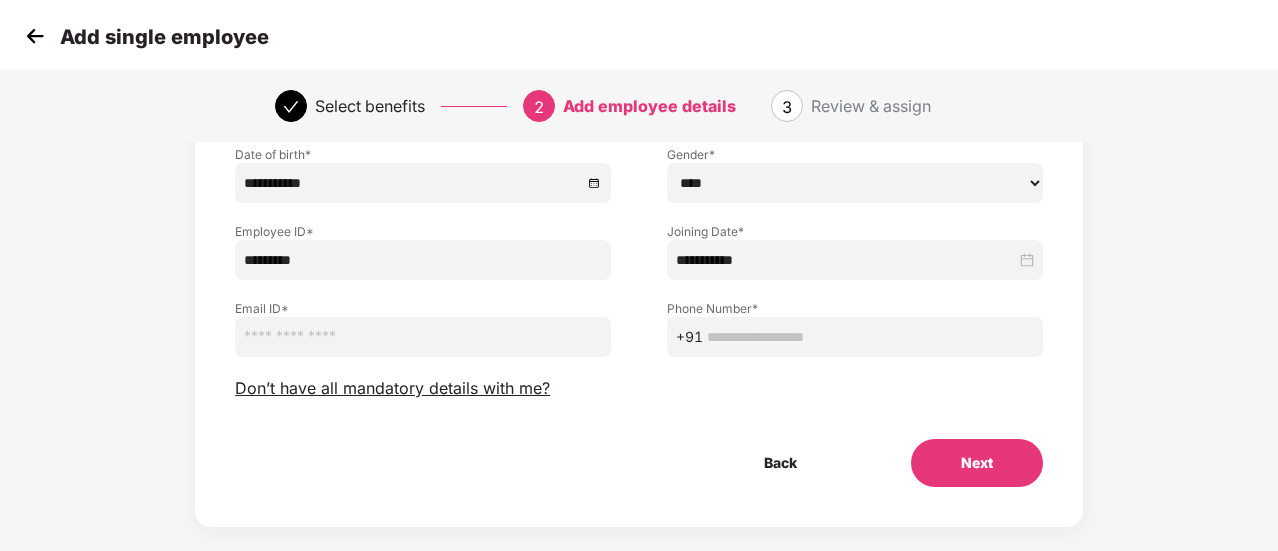 scroll, scrollTop: 250, scrollLeft: 0, axis: vertical 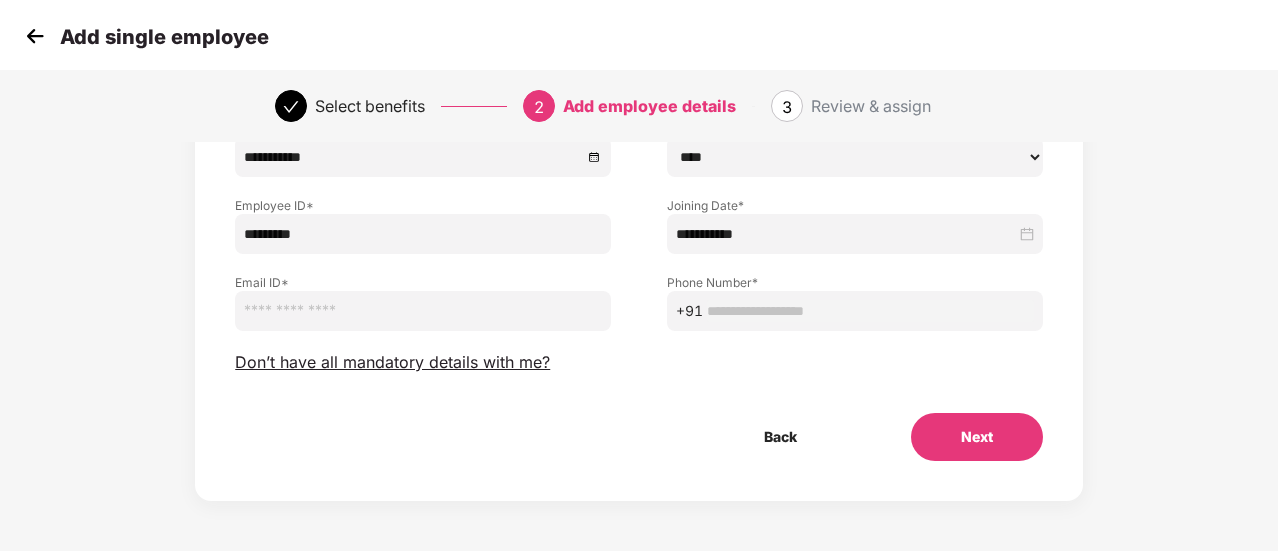 click at bounding box center [870, 311] 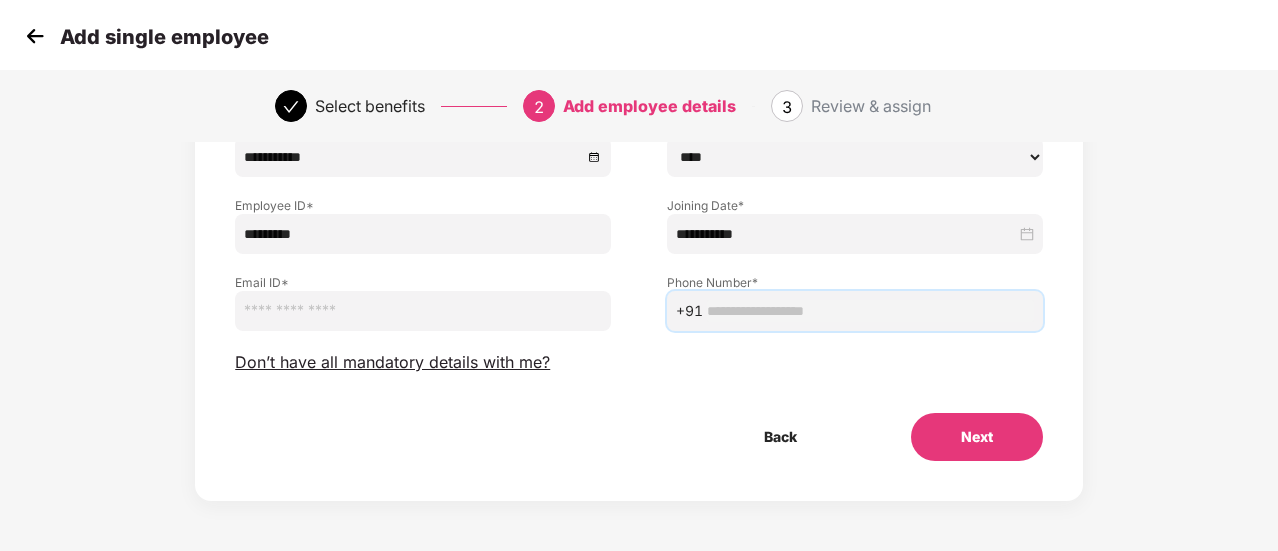paste on "**********" 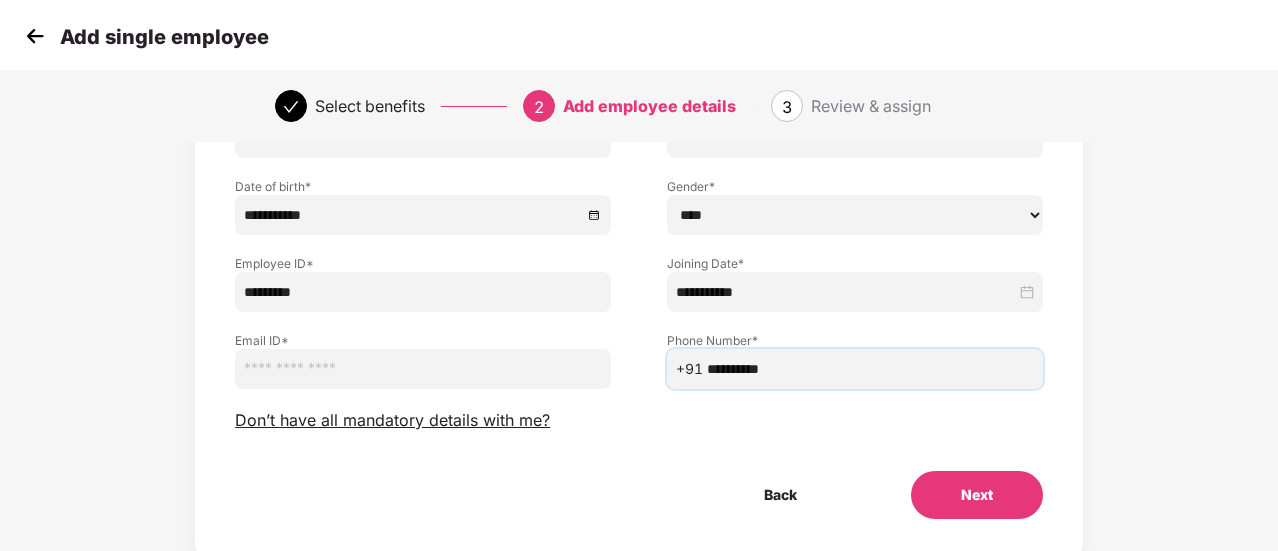 scroll, scrollTop: 200, scrollLeft: 0, axis: vertical 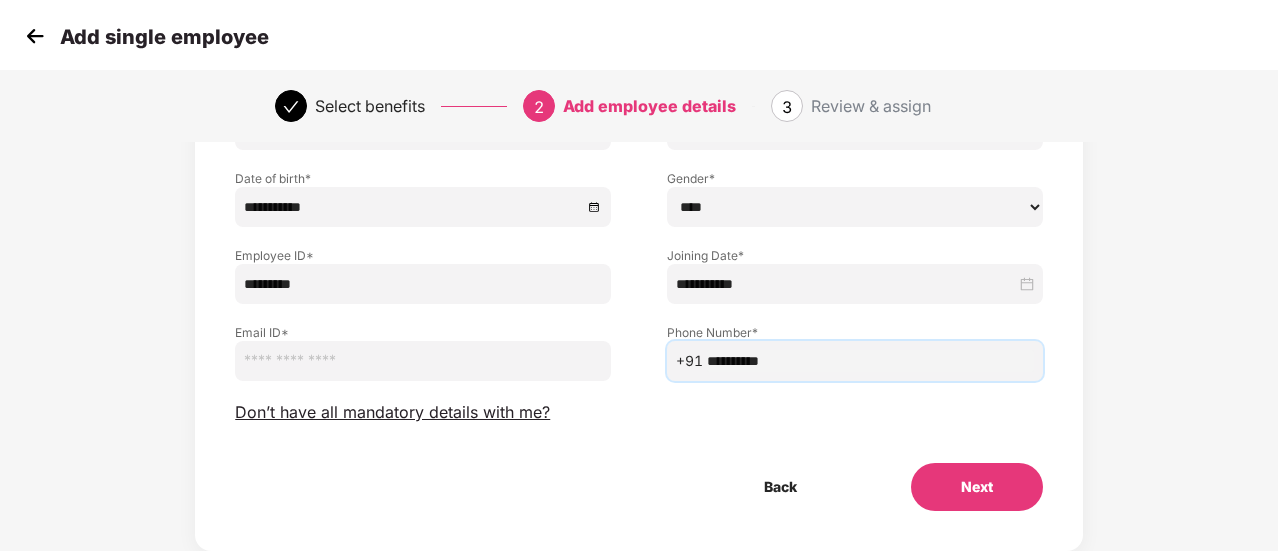 type on "**********" 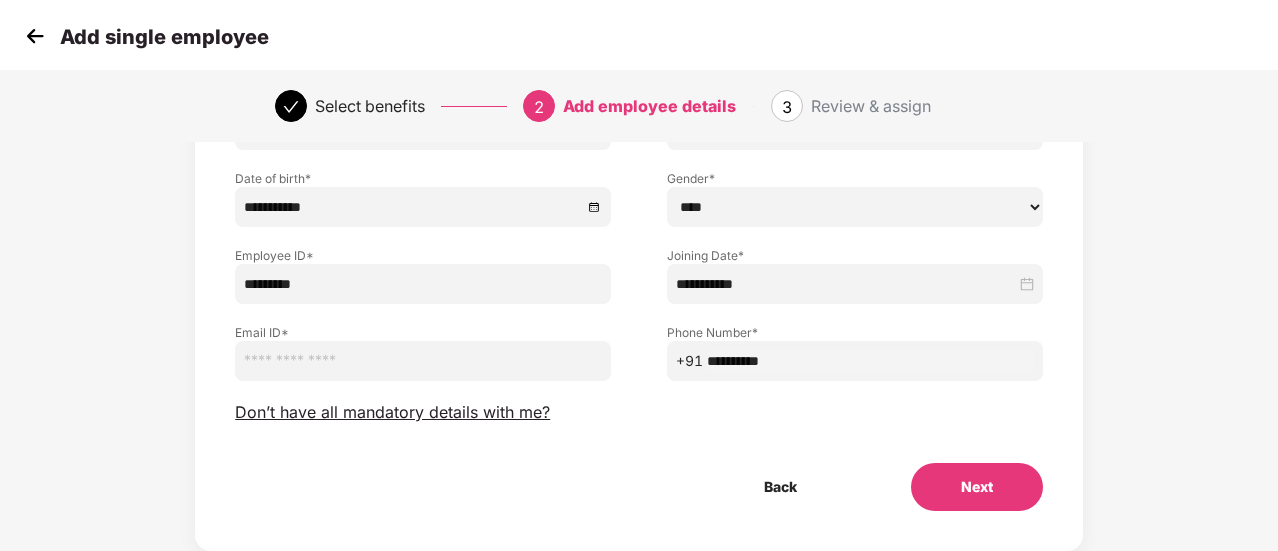 paste on "**********" 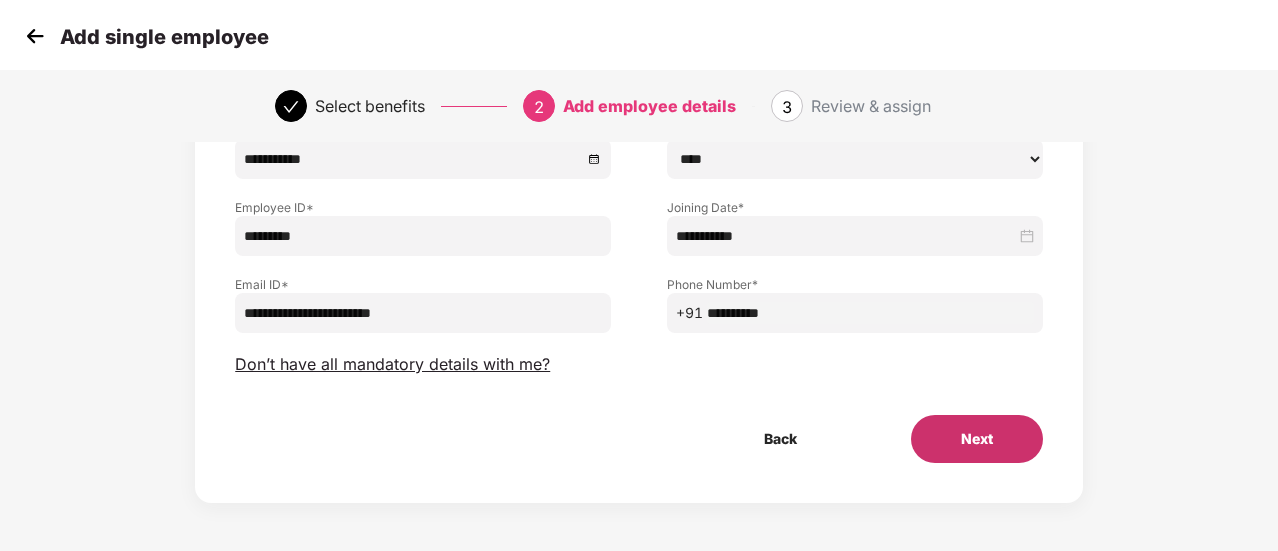 scroll, scrollTop: 250, scrollLeft: 0, axis: vertical 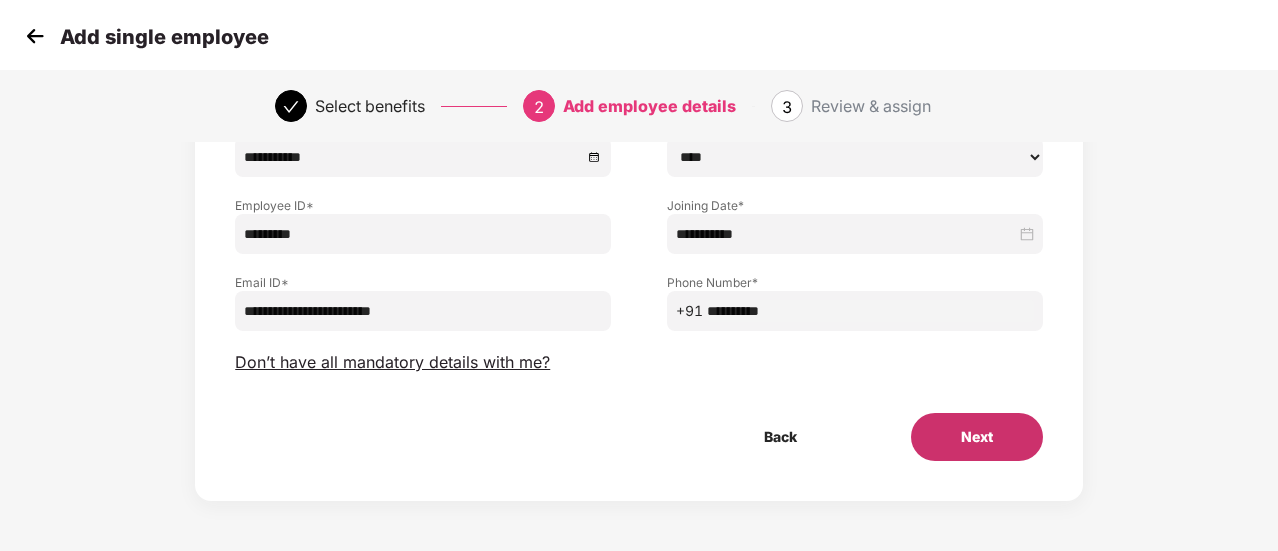 type on "**********" 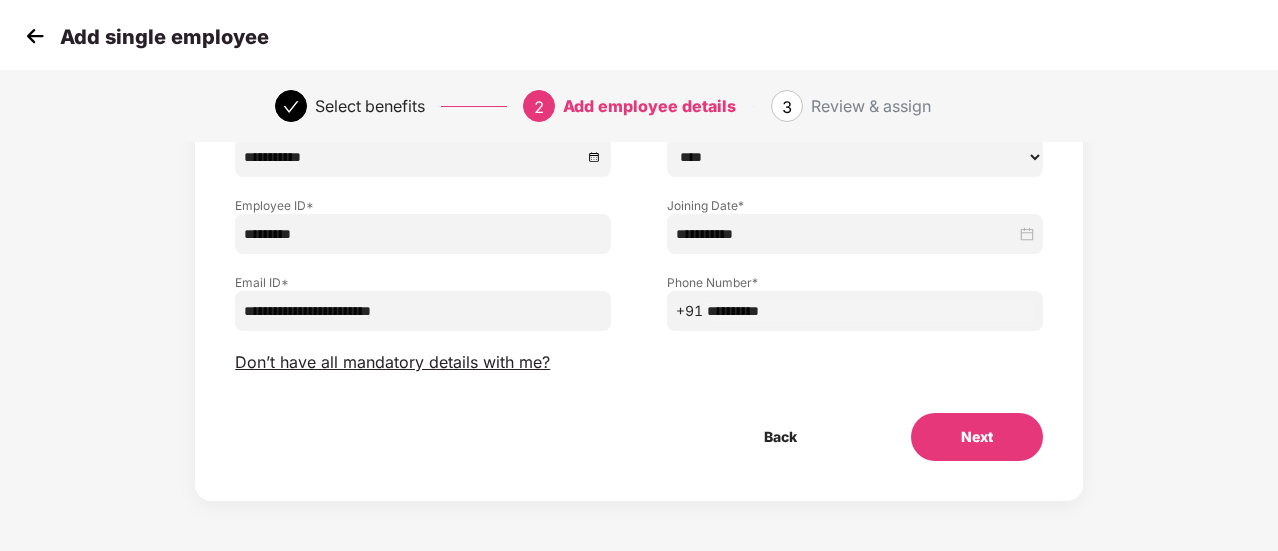 click on "Next" at bounding box center [977, 437] 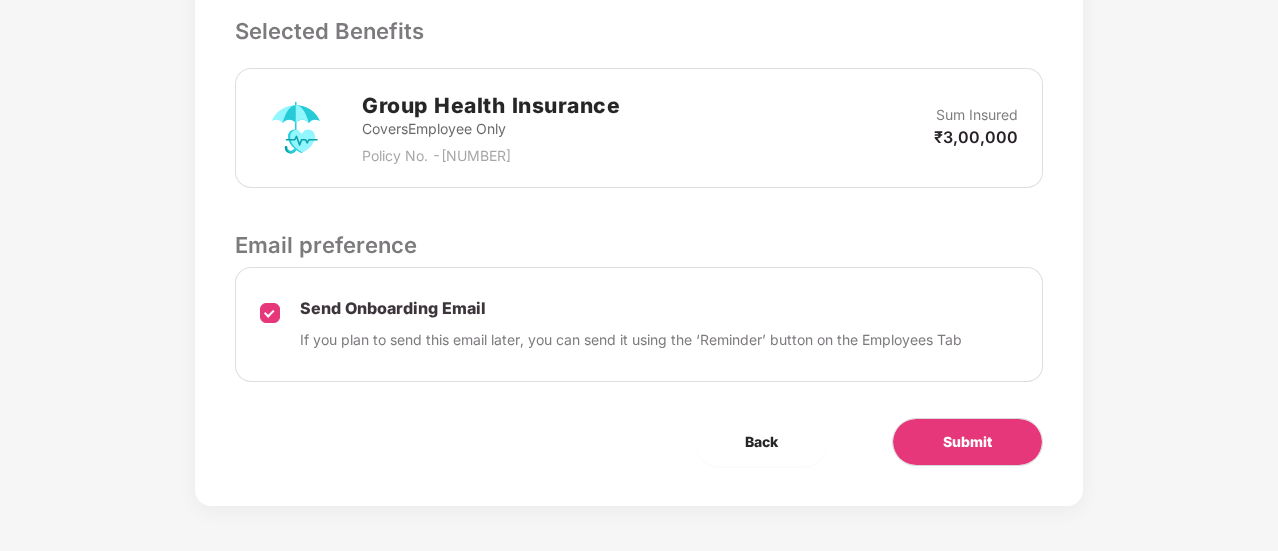 scroll, scrollTop: 692, scrollLeft: 0, axis: vertical 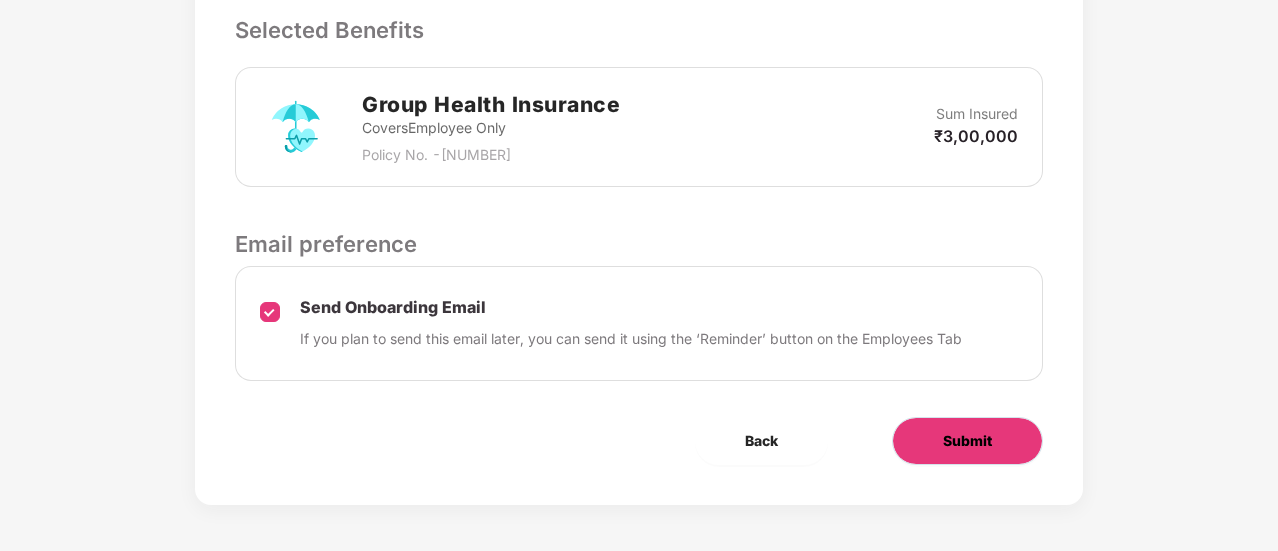 click on "Submit" at bounding box center [967, 441] 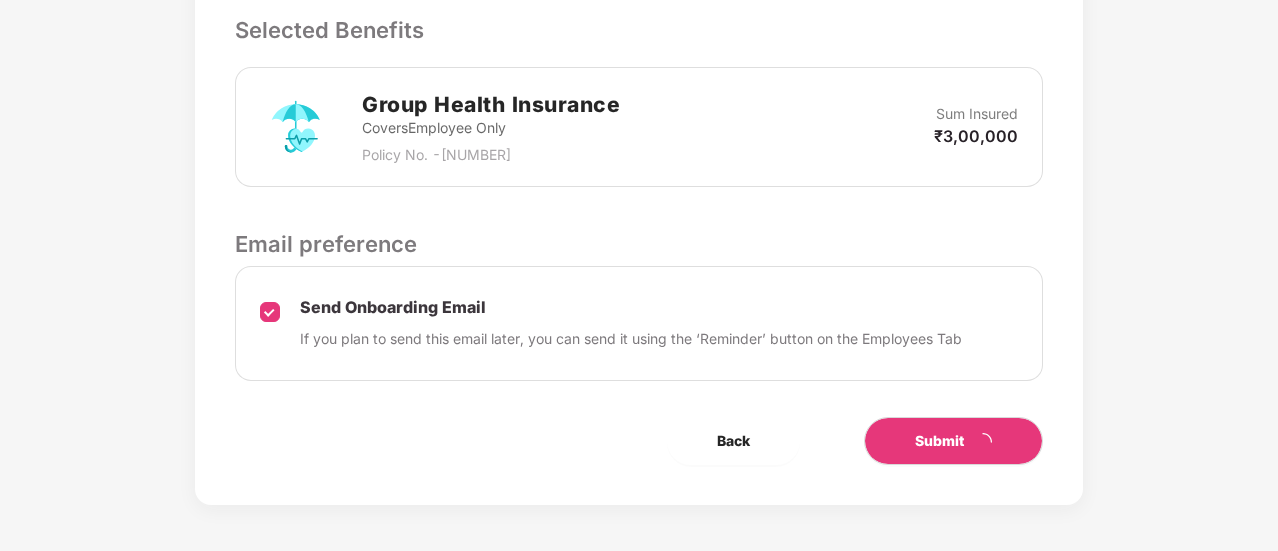 scroll, scrollTop: 0, scrollLeft: 0, axis: both 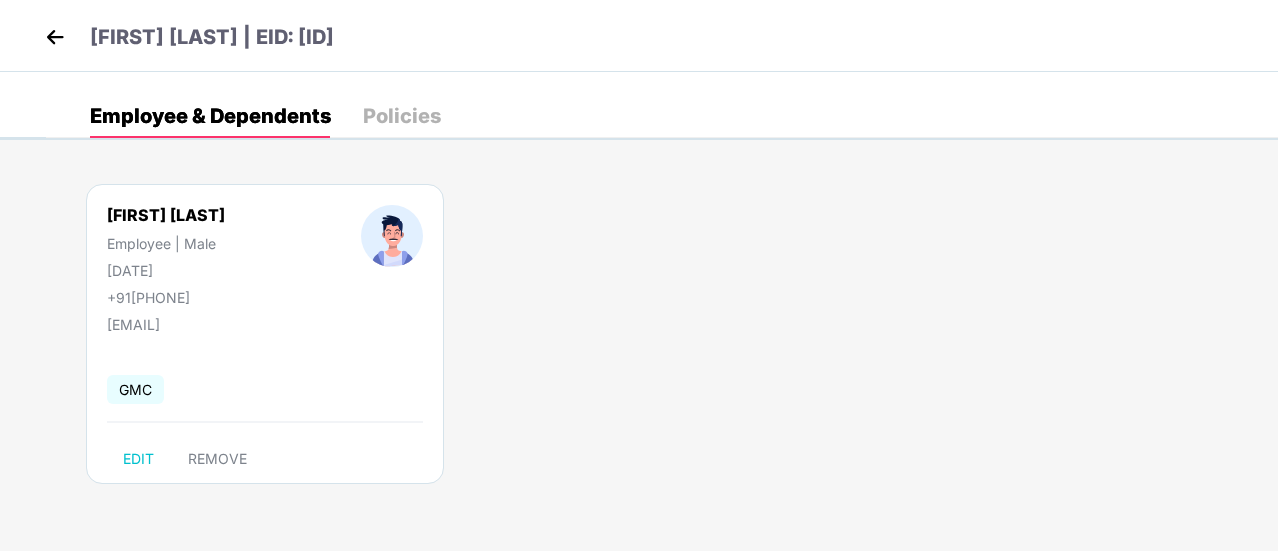 click at bounding box center (55, 37) 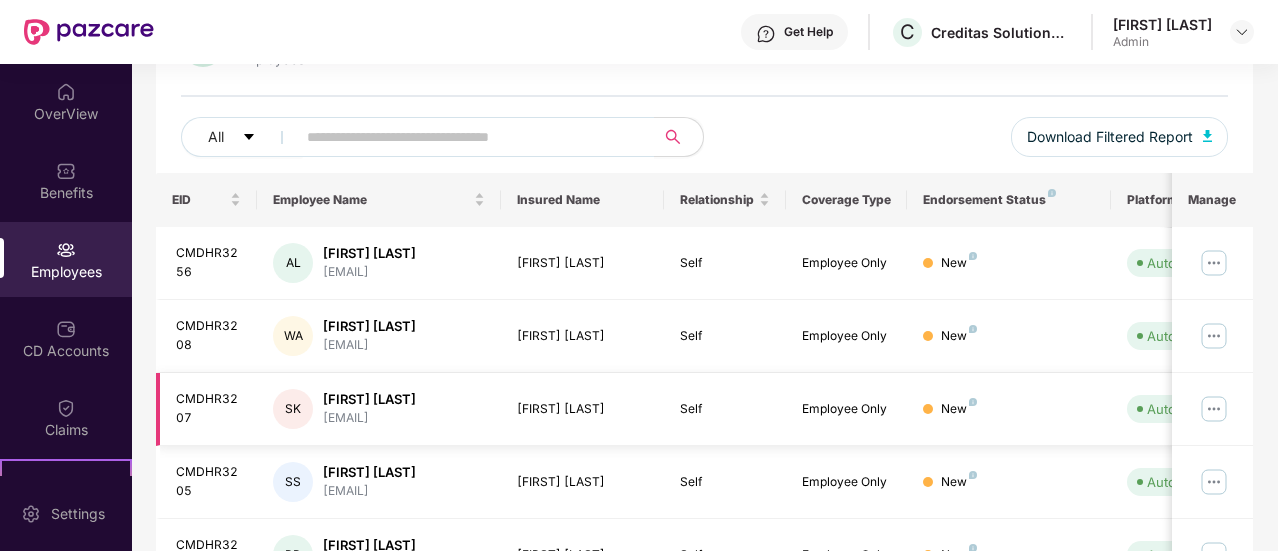scroll, scrollTop: 0, scrollLeft: 0, axis: both 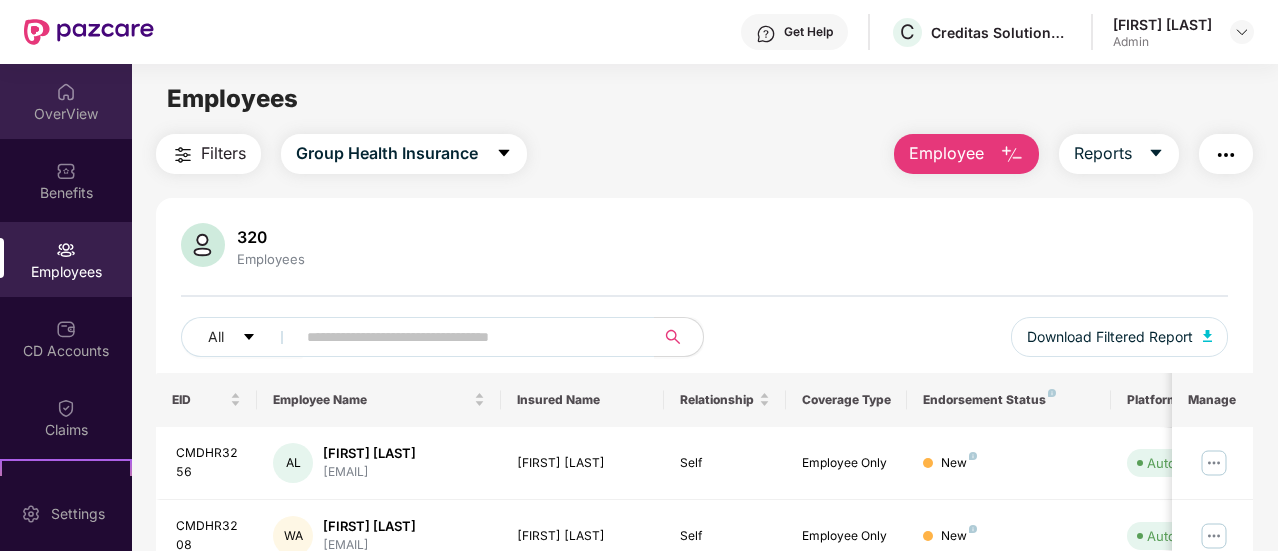 click on "OverView" at bounding box center [66, 101] 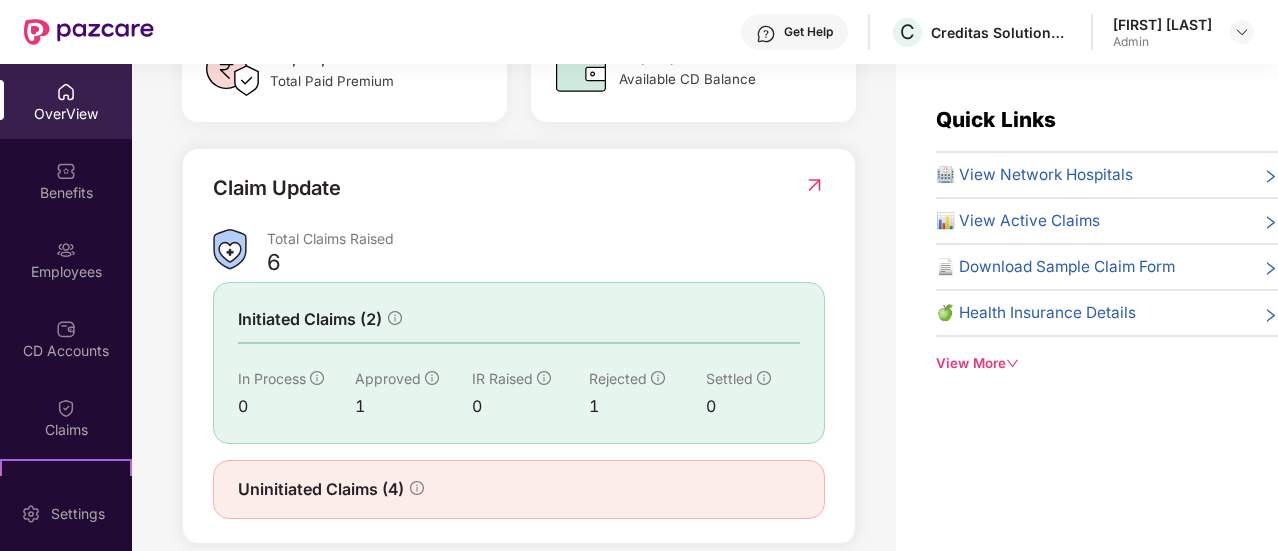 scroll, scrollTop: 680, scrollLeft: 0, axis: vertical 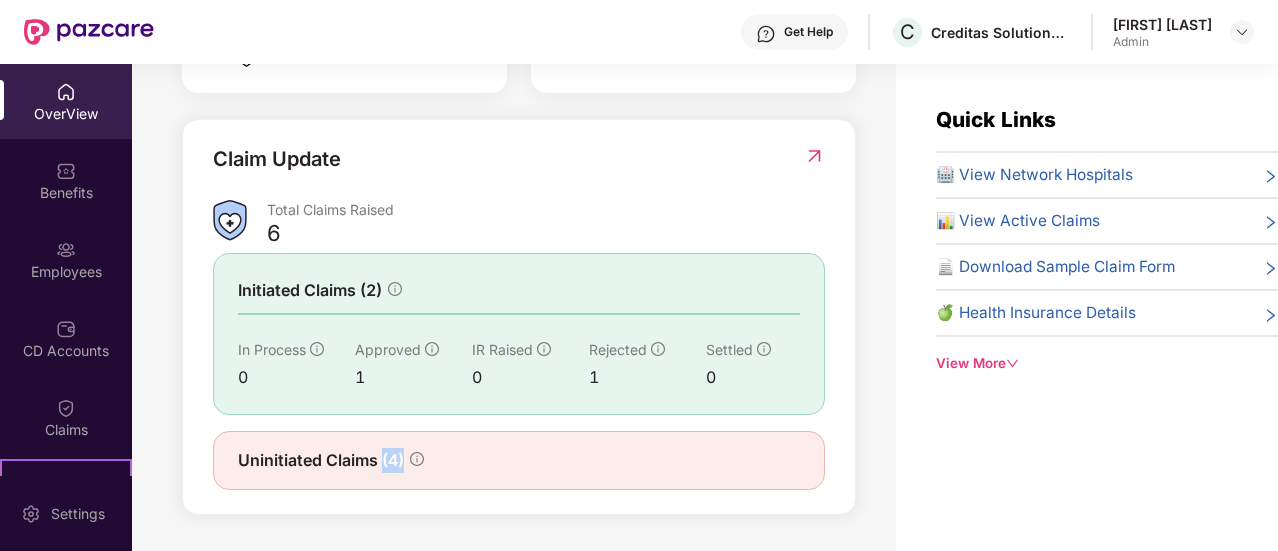 drag, startPoint x: 383, startPoint y: 455, endPoint x: 408, endPoint y: 465, distance: 26.925823 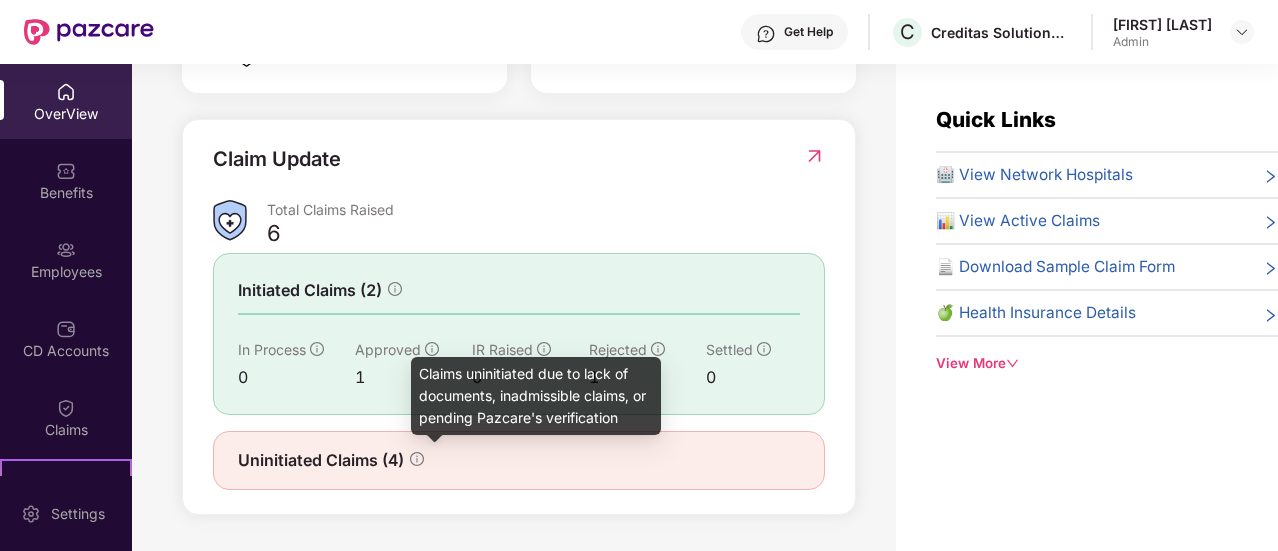 click 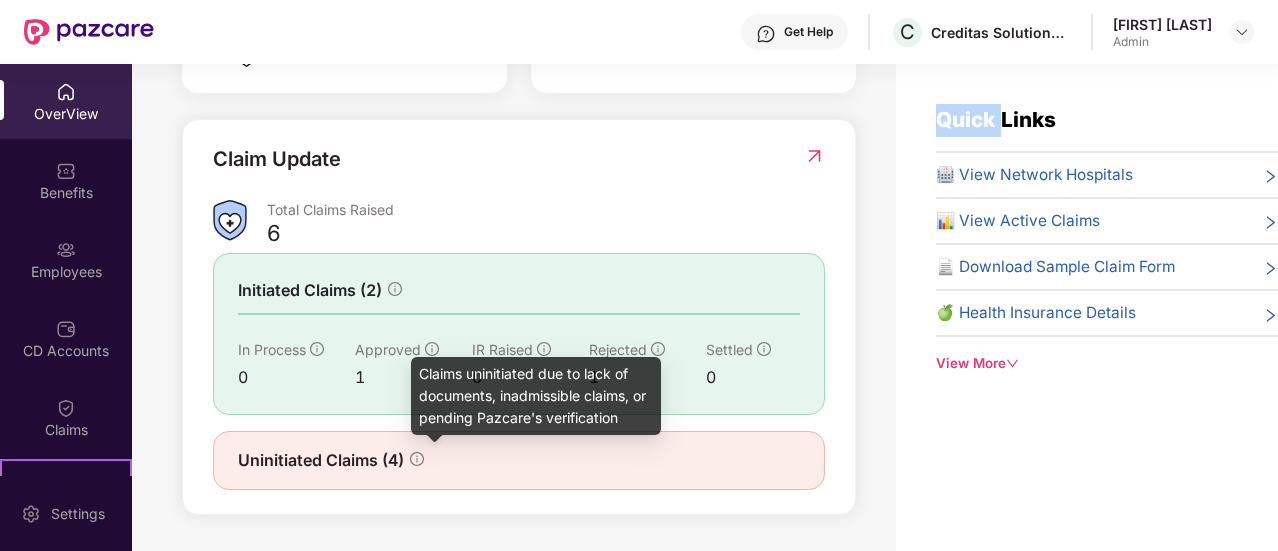 click 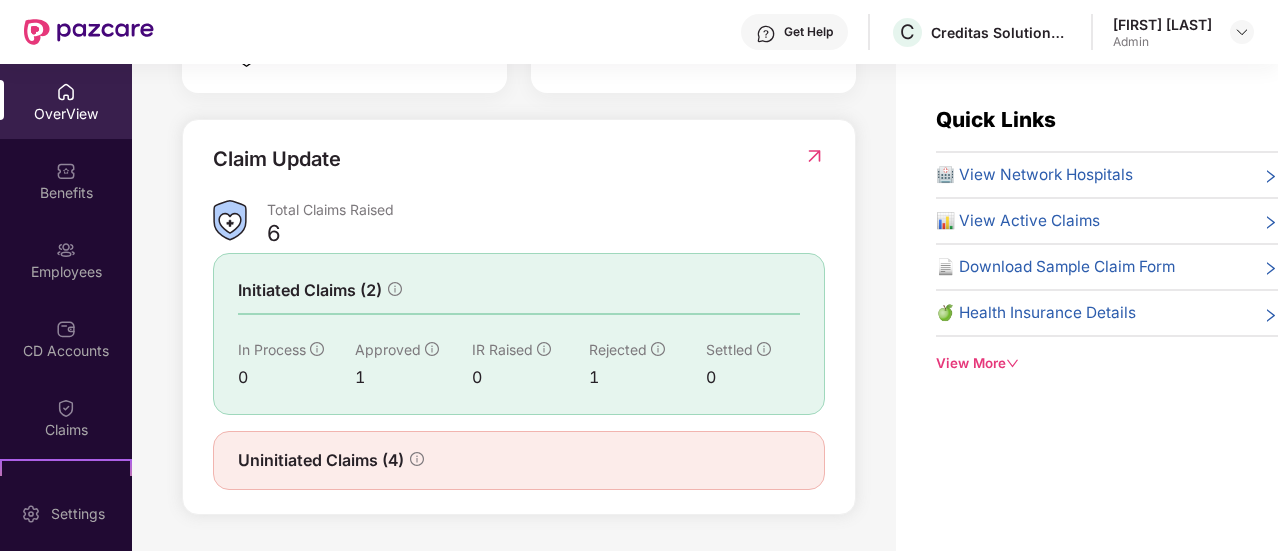 click on "Quick Links 🏥 View Network Hospitals 📊 View Active Claims 📄 Download Sample Claim Form 🍏 Health Insurance Details View More" at bounding box center [1087, 339] 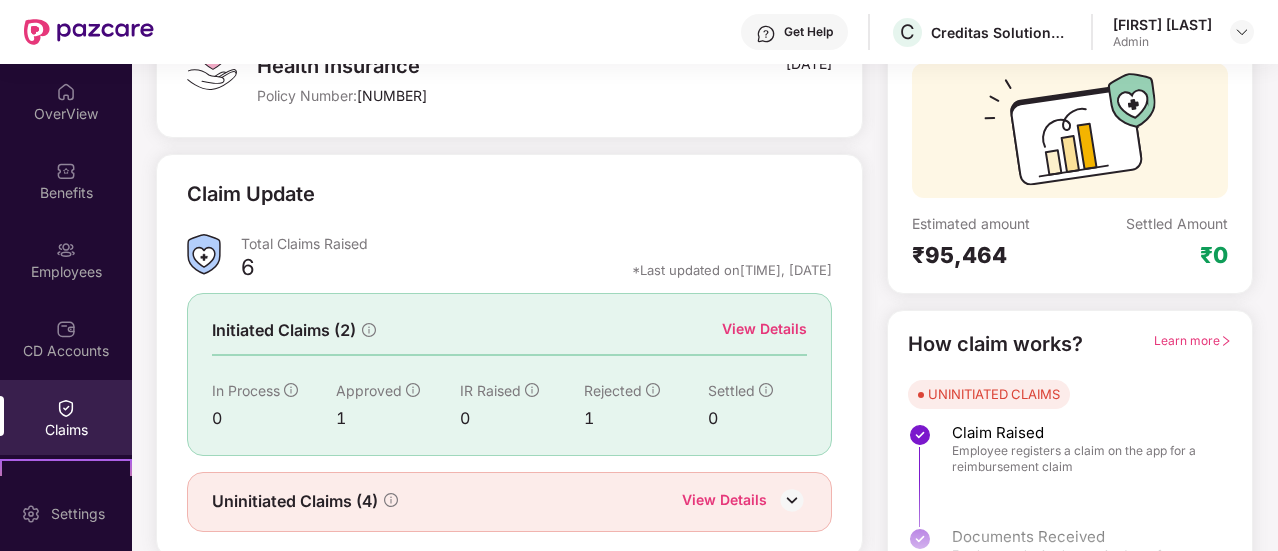 scroll, scrollTop: 230, scrollLeft: 0, axis: vertical 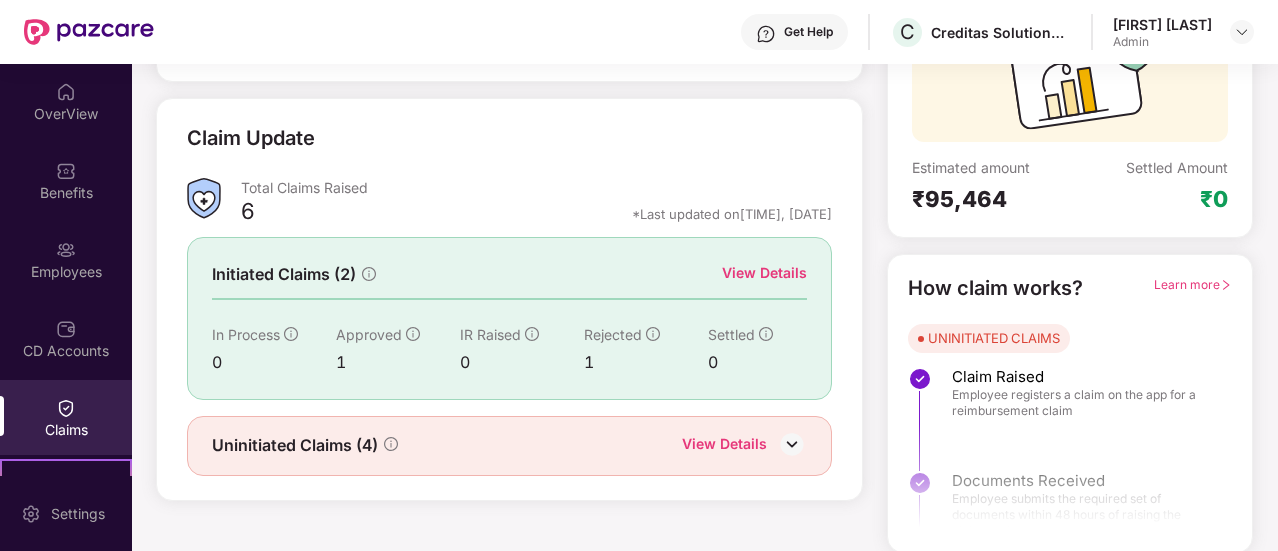 click on "View Details" at bounding box center (724, 446) 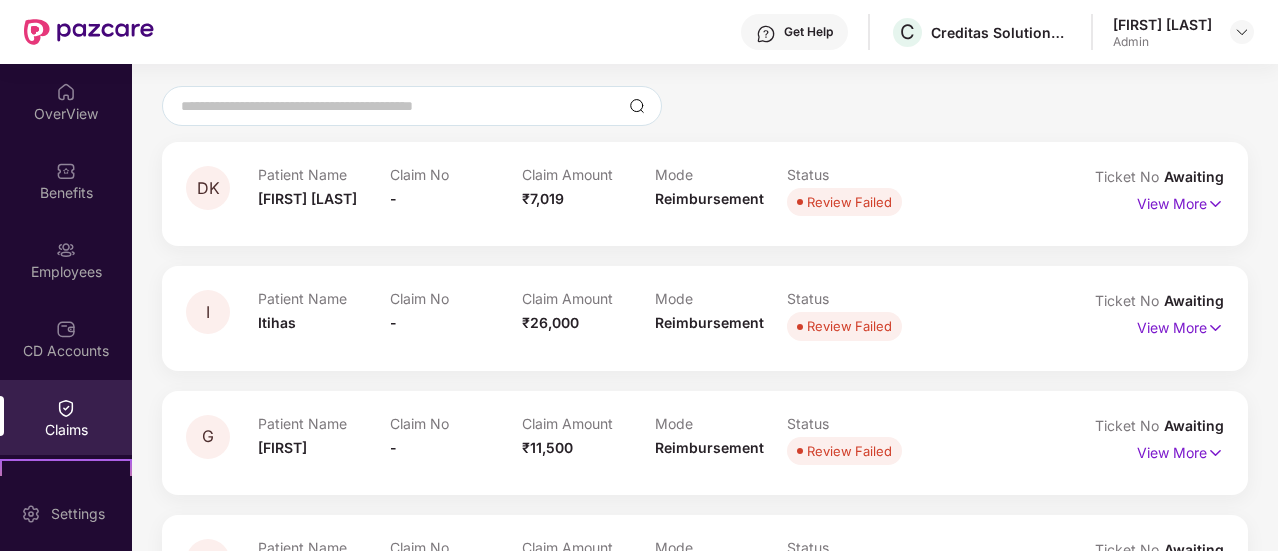 scroll, scrollTop: 238, scrollLeft: 0, axis: vertical 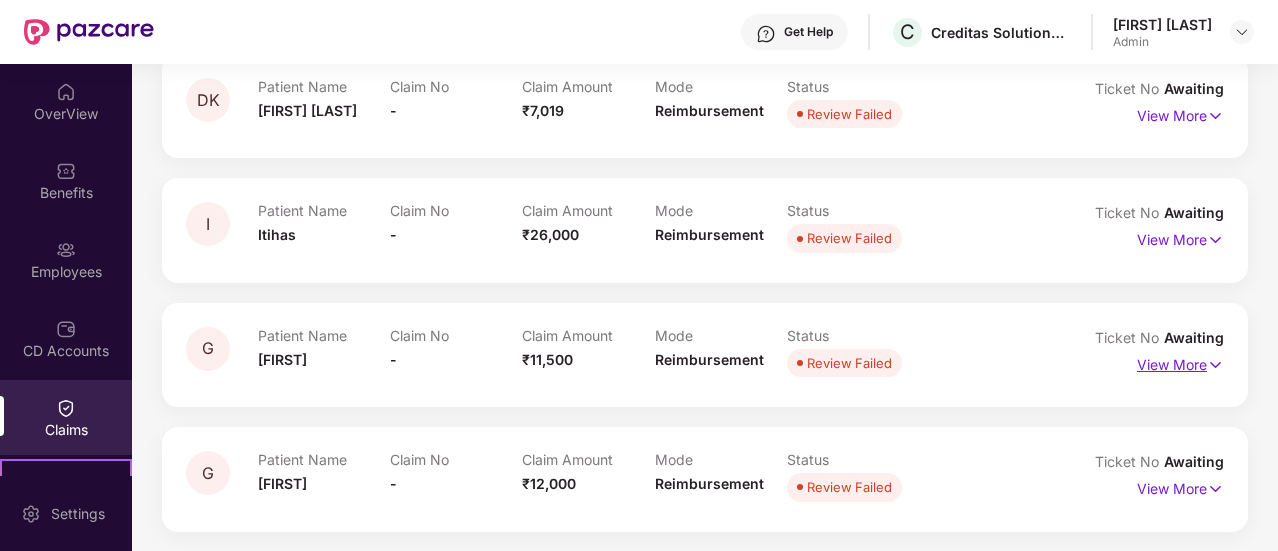 click on "View More" at bounding box center (1180, 362) 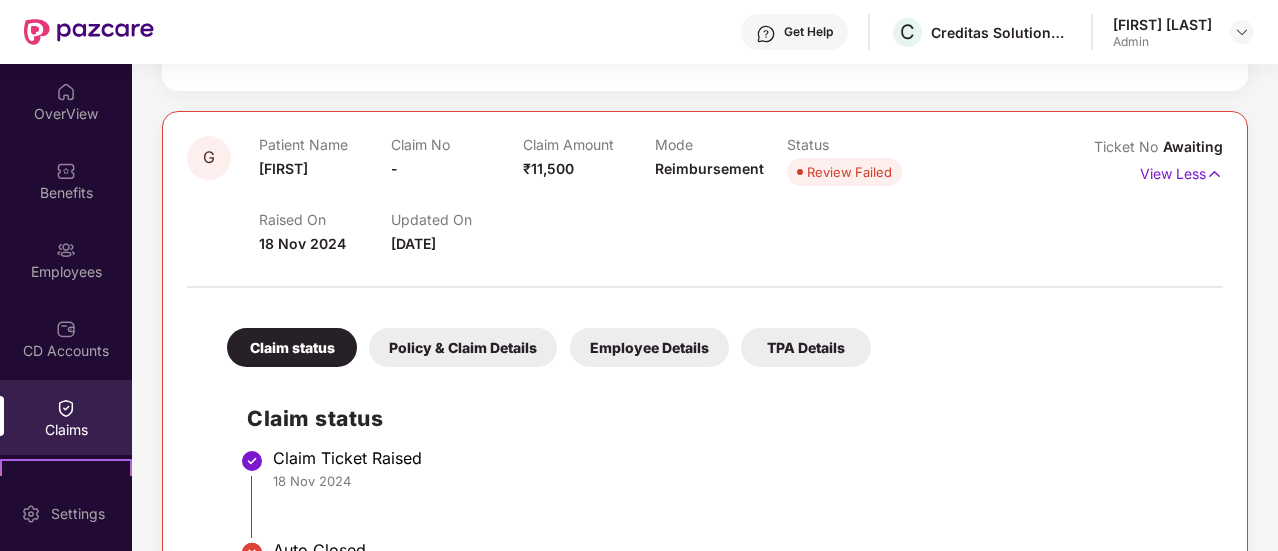 scroll, scrollTop: 399, scrollLeft: 0, axis: vertical 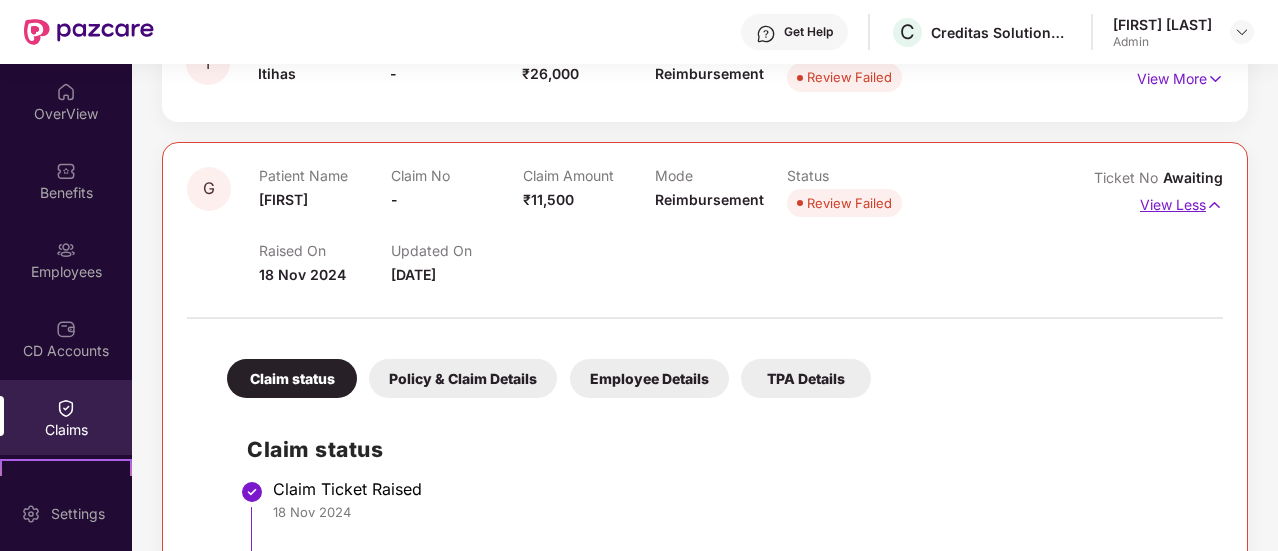 click on "View Less" at bounding box center (1181, 202) 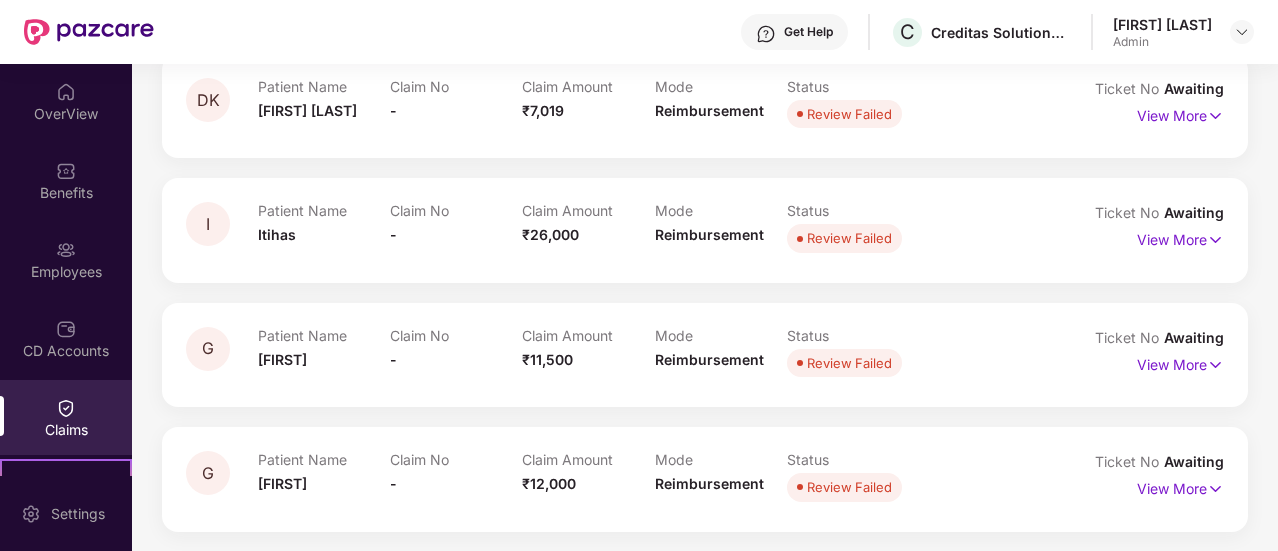 scroll, scrollTop: 0, scrollLeft: 0, axis: both 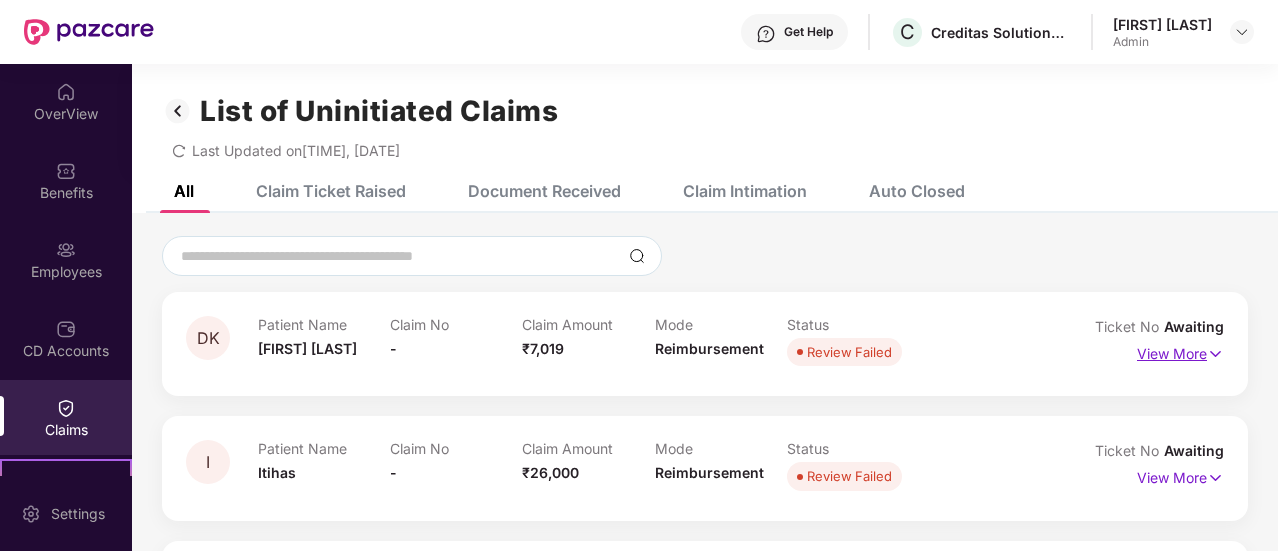 click on "View More" at bounding box center (1180, 351) 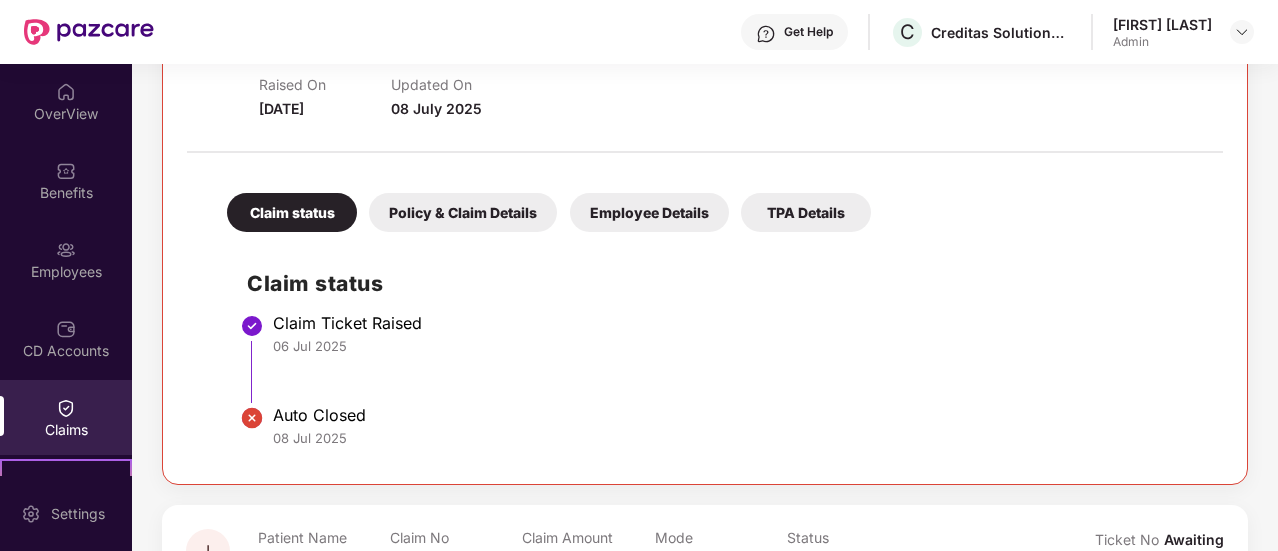 scroll, scrollTop: 310, scrollLeft: 0, axis: vertical 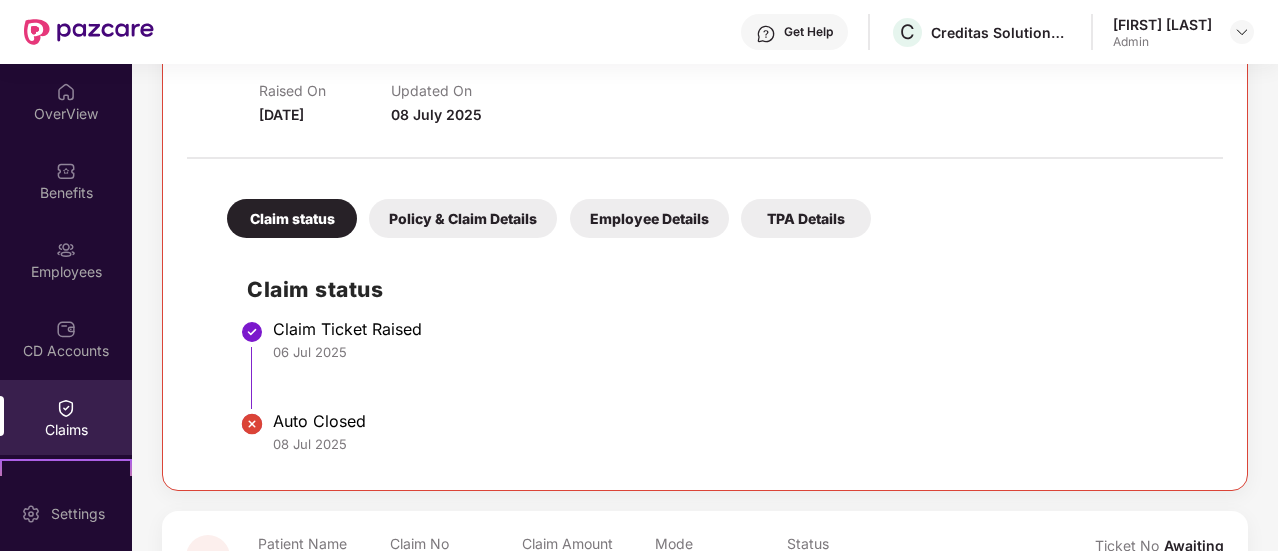 click on "Policy & Claim Details" at bounding box center (463, 218) 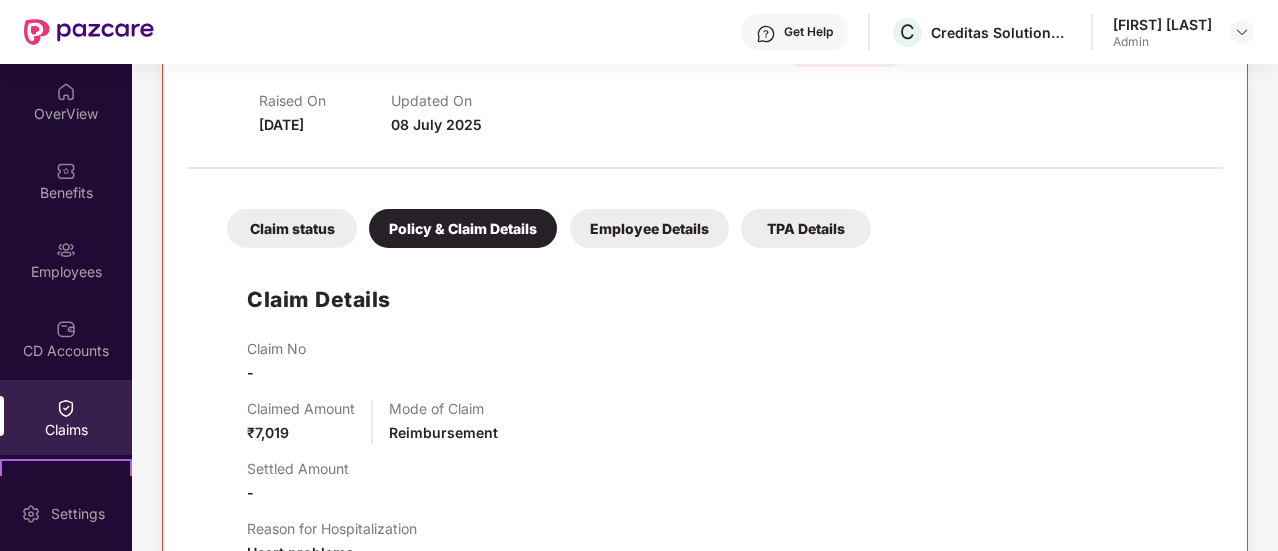 scroll, scrollTop: 299, scrollLeft: 0, axis: vertical 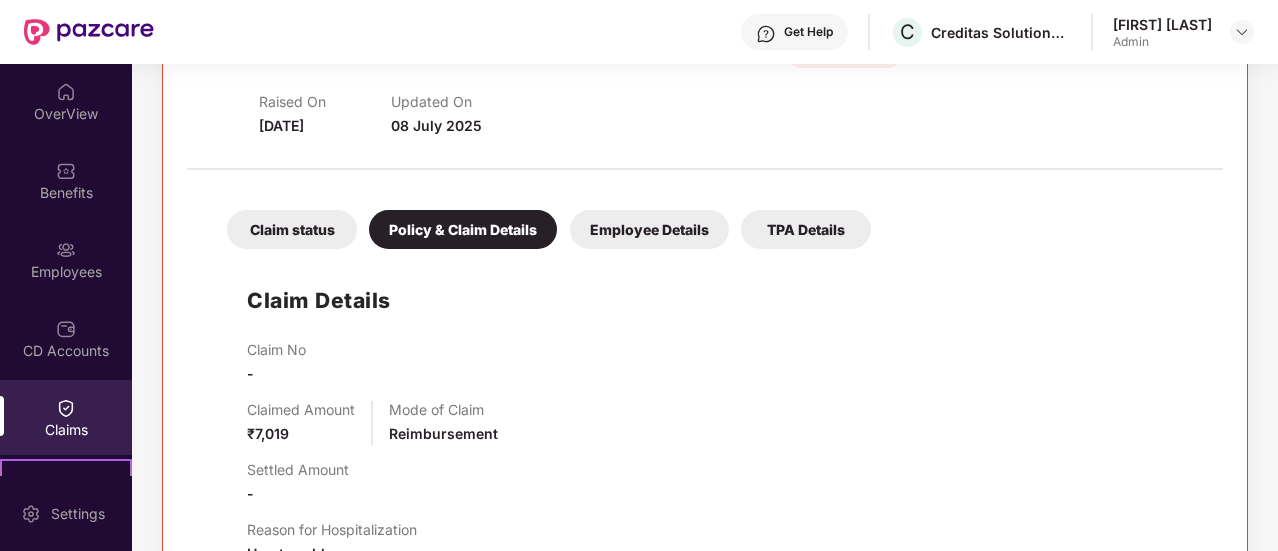 click on "Employee Details" at bounding box center [649, 229] 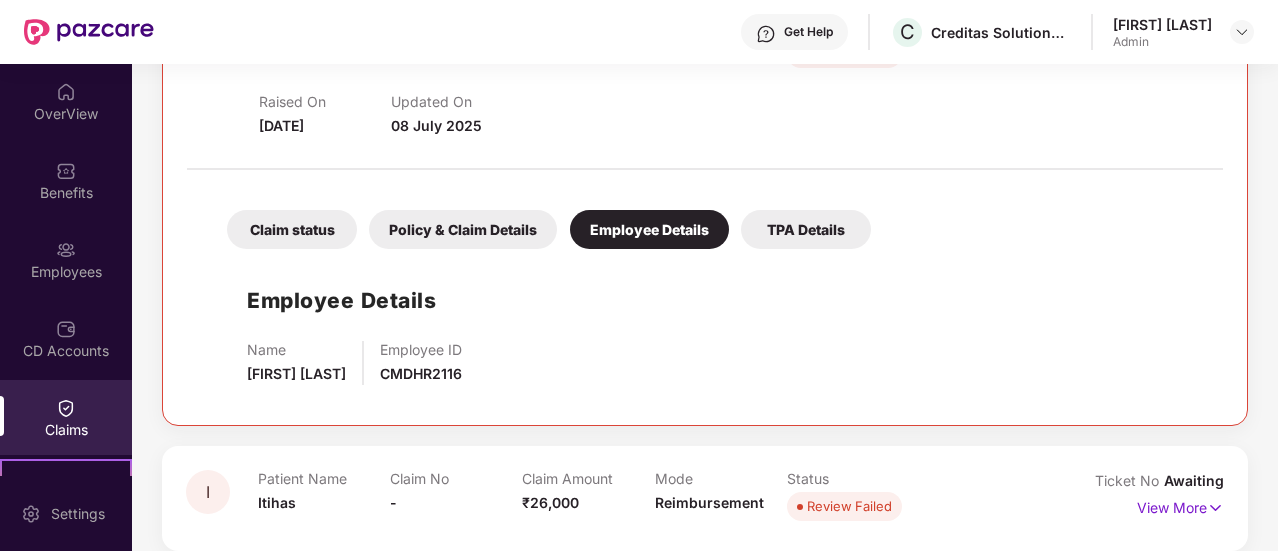click on "TPA Details" at bounding box center (806, 229) 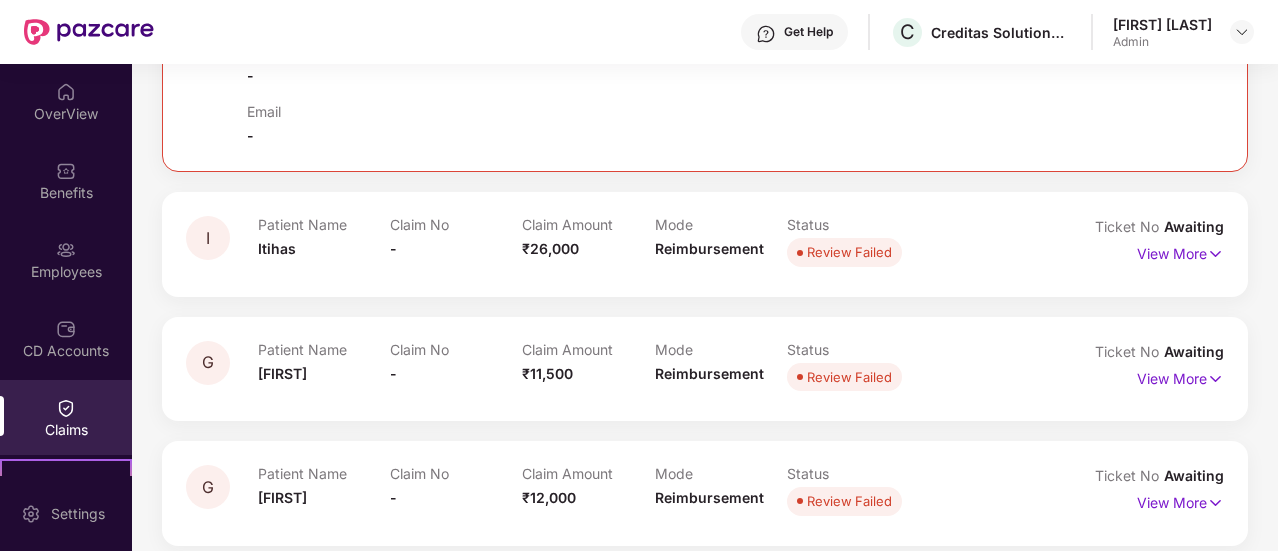 scroll, scrollTop: 610, scrollLeft: 0, axis: vertical 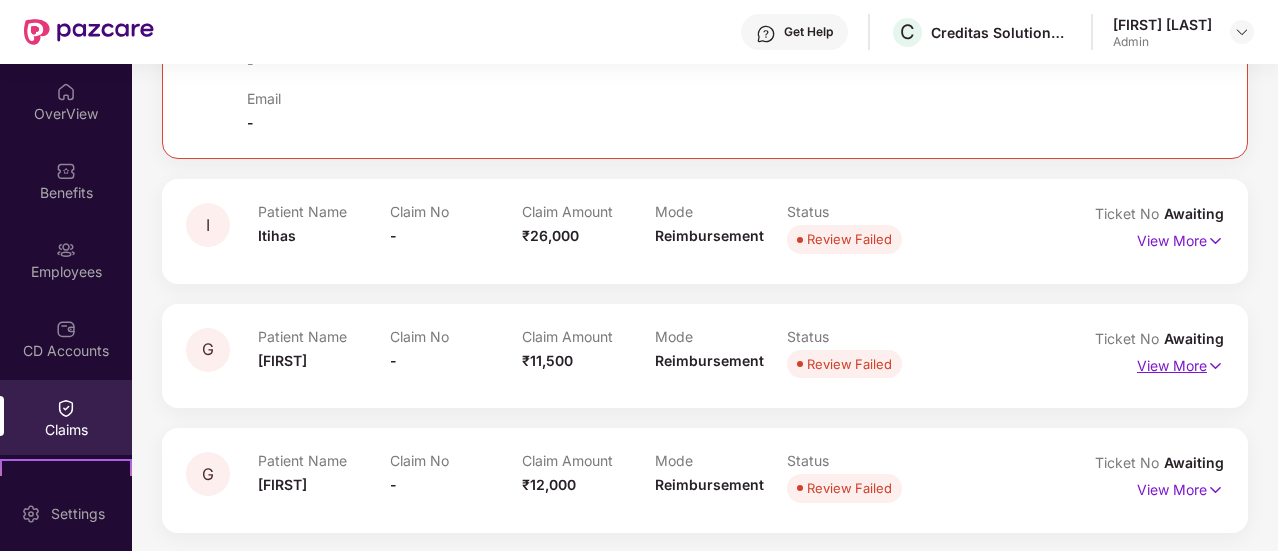 click on "View More" at bounding box center [1180, 363] 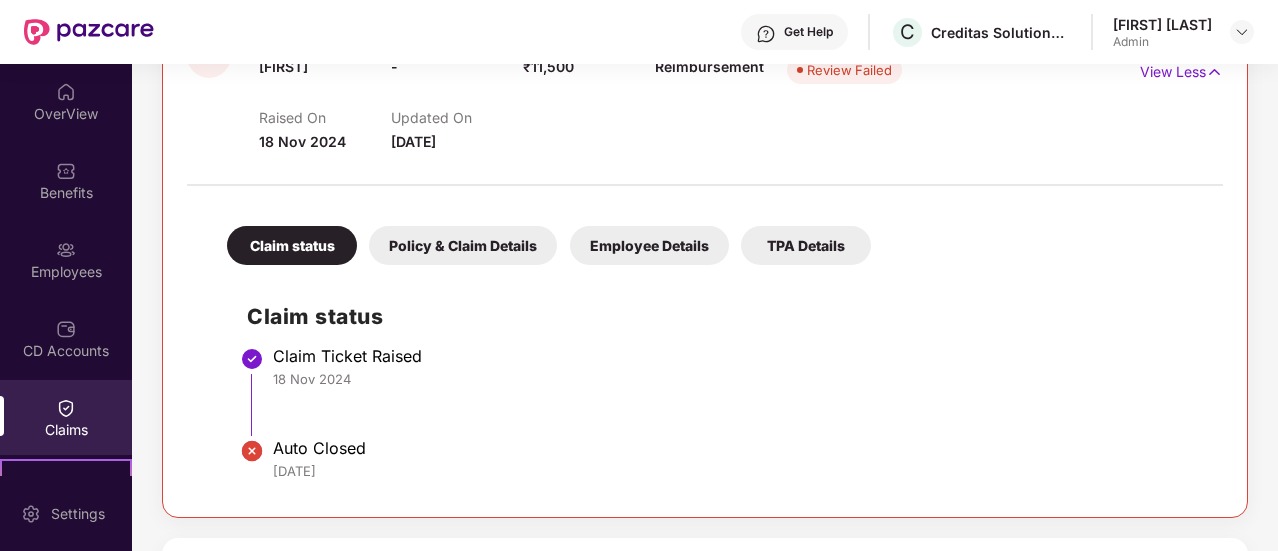 scroll, scrollTop: 900, scrollLeft: 0, axis: vertical 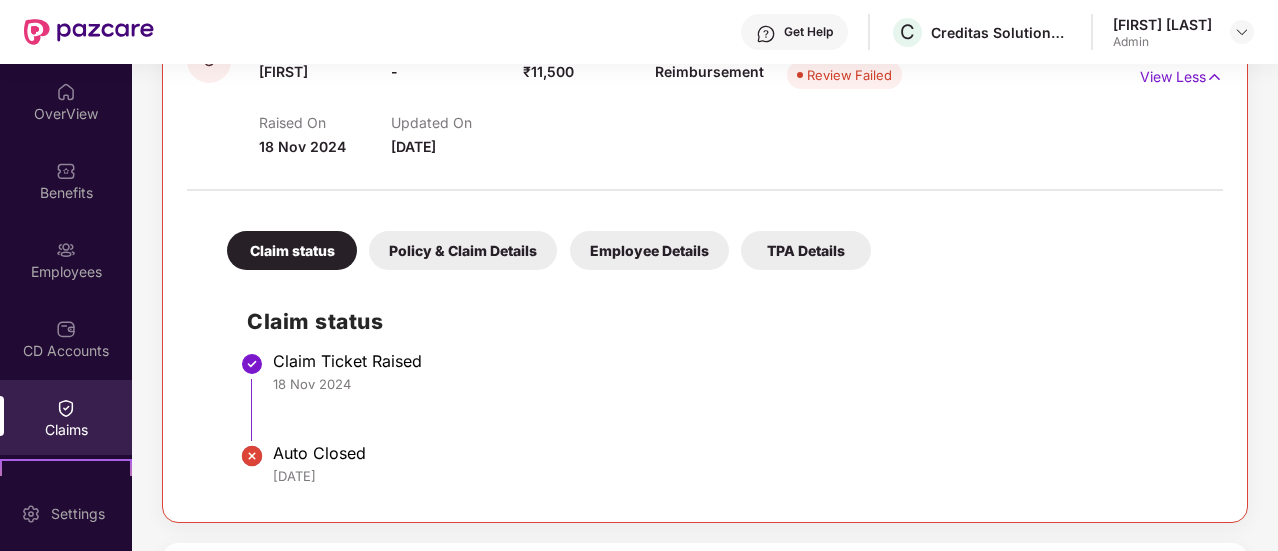 click on "Policy & Claim Details" at bounding box center (463, 250) 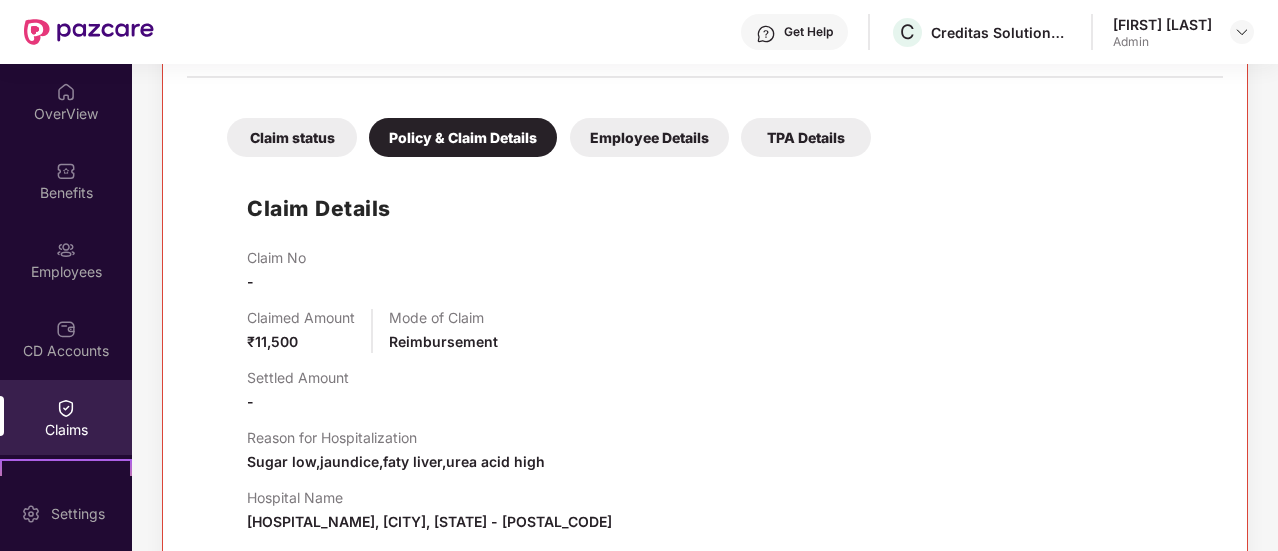 scroll, scrollTop: 997, scrollLeft: 0, axis: vertical 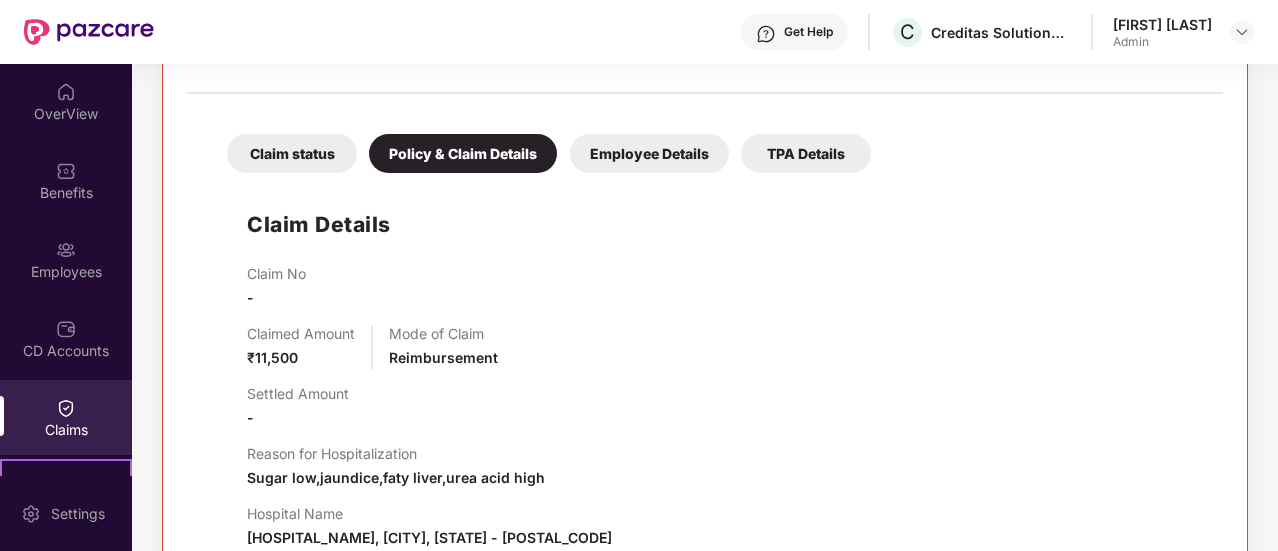 click on "Employee Details" at bounding box center (649, 153) 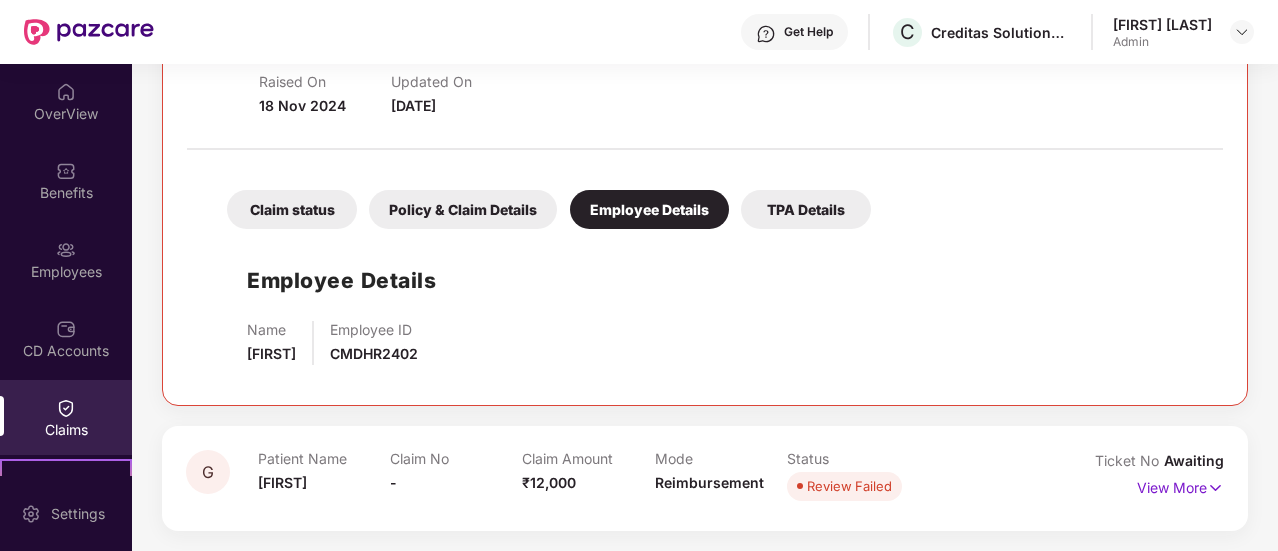 scroll, scrollTop: 938, scrollLeft: 0, axis: vertical 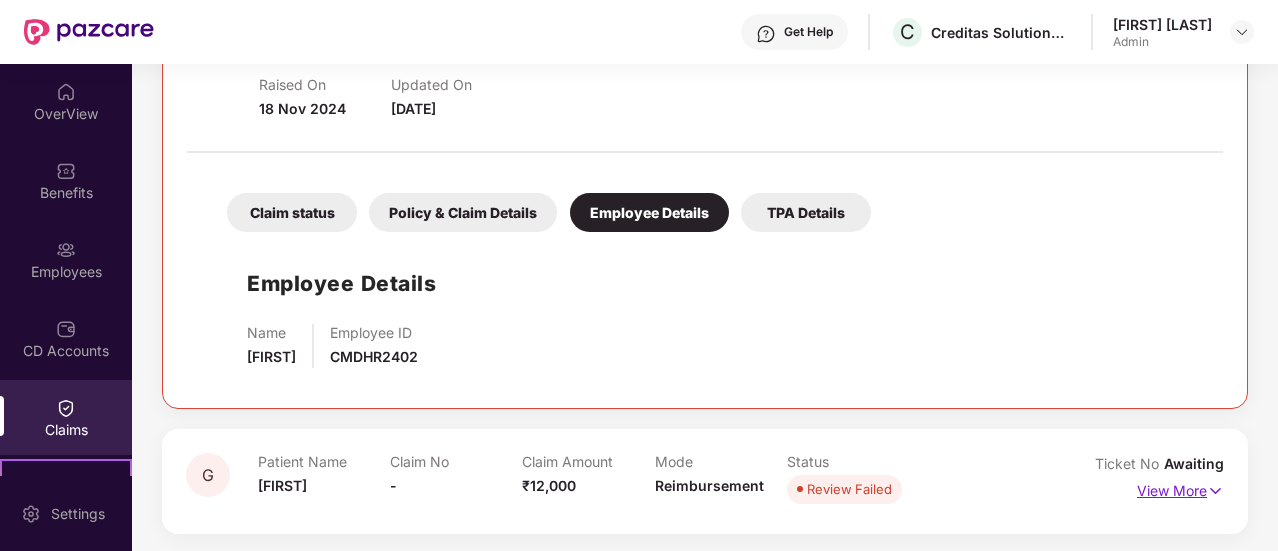 click on "View More" at bounding box center [1180, 488] 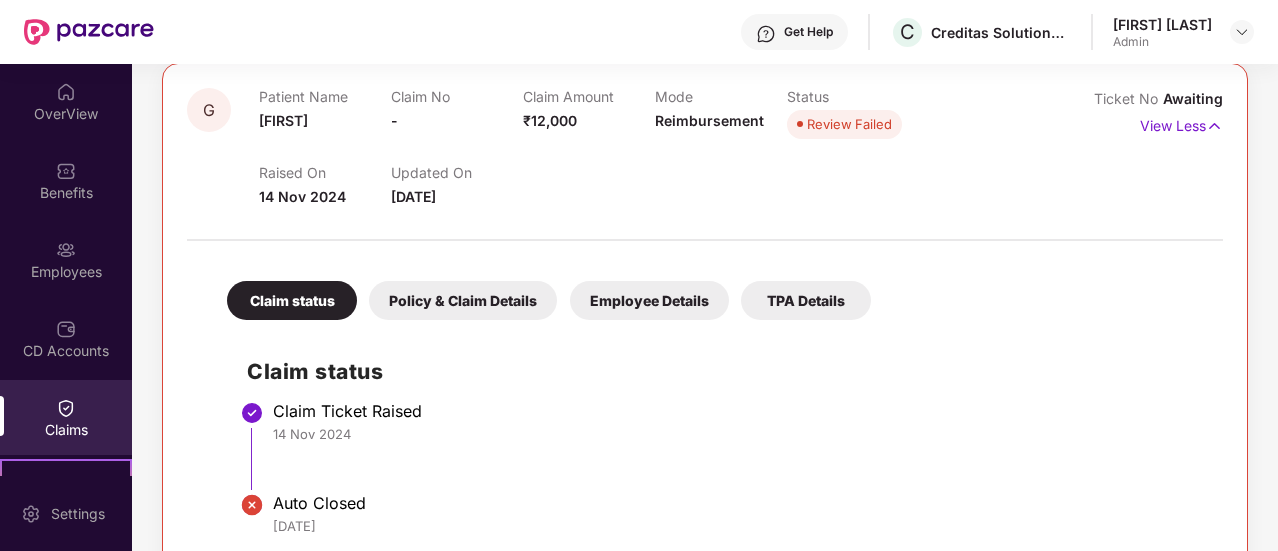 scroll, scrollTop: 1341, scrollLeft: 0, axis: vertical 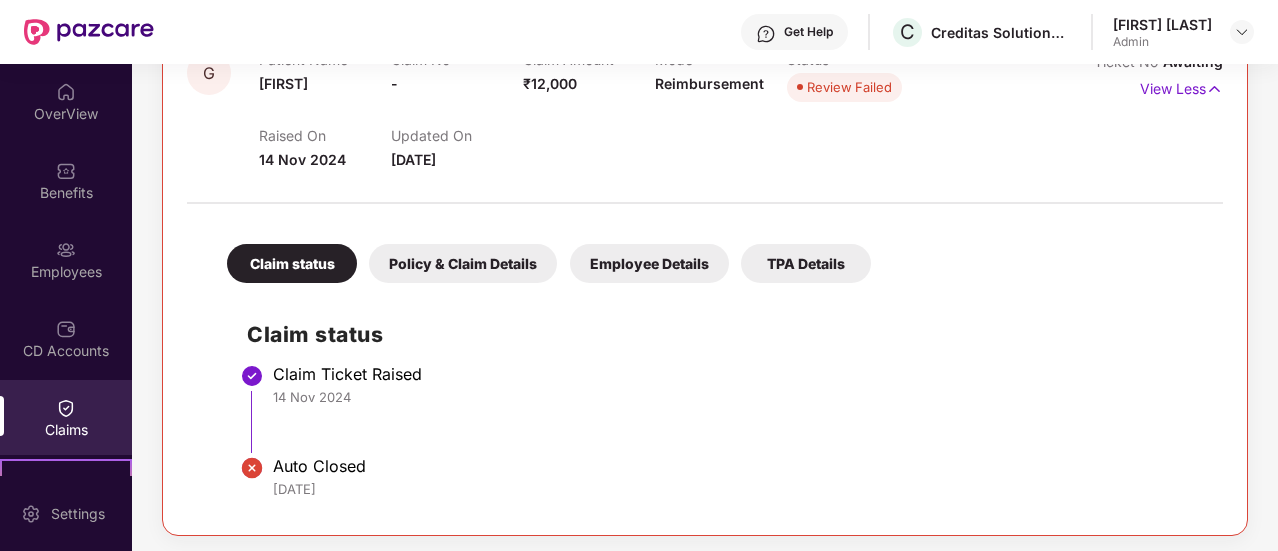 click on "Policy & Claim Details" at bounding box center [463, 263] 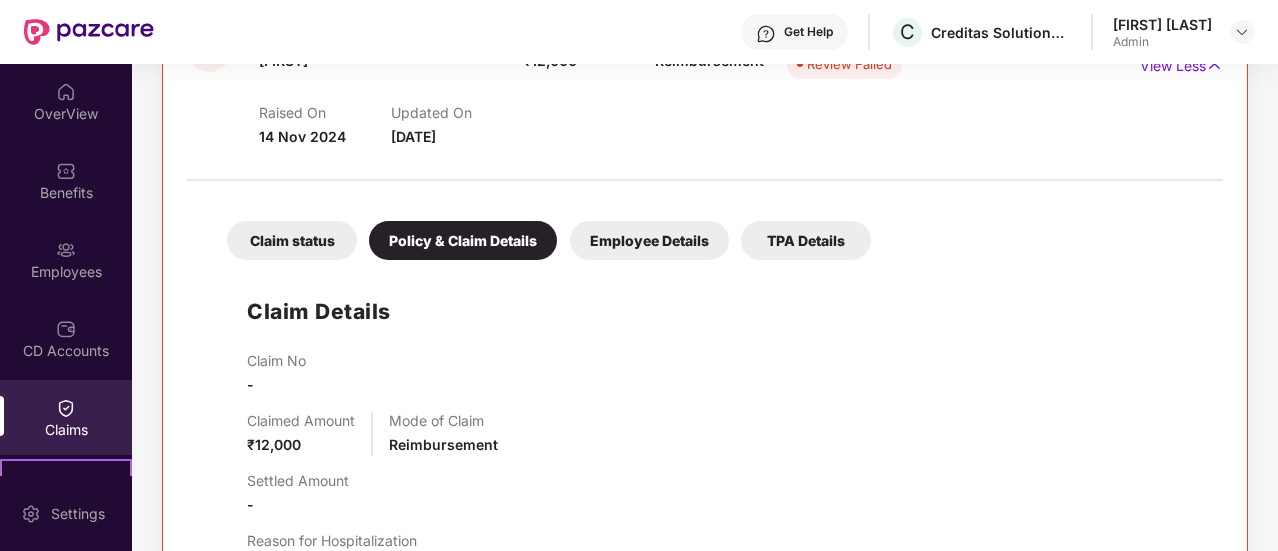 scroll, scrollTop: 1358, scrollLeft: 0, axis: vertical 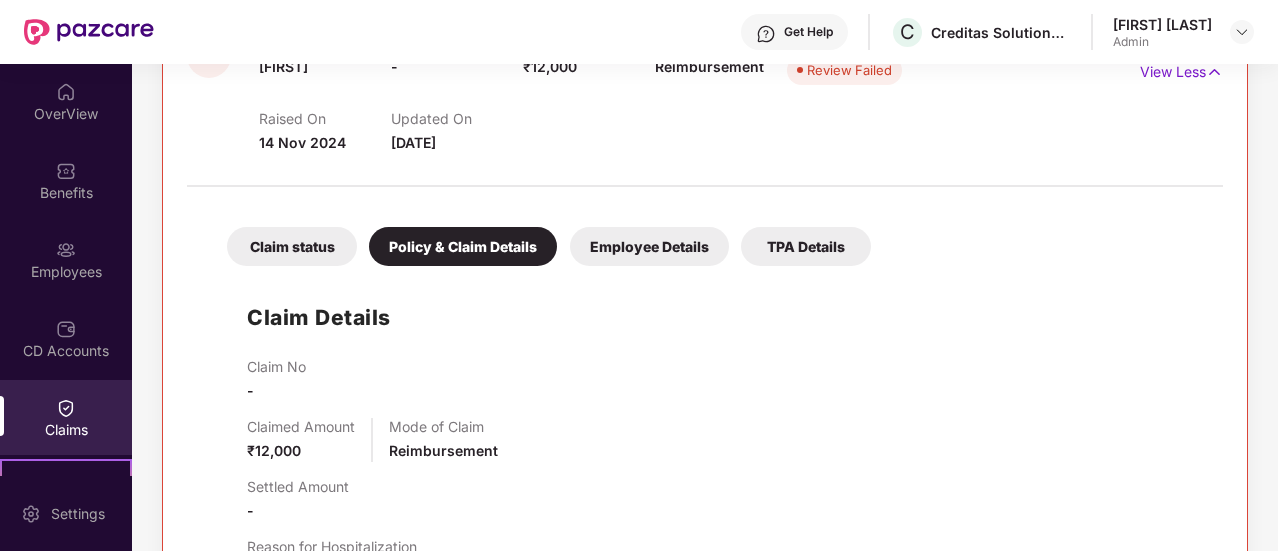 click on "Employee Details" at bounding box center (649, 246) 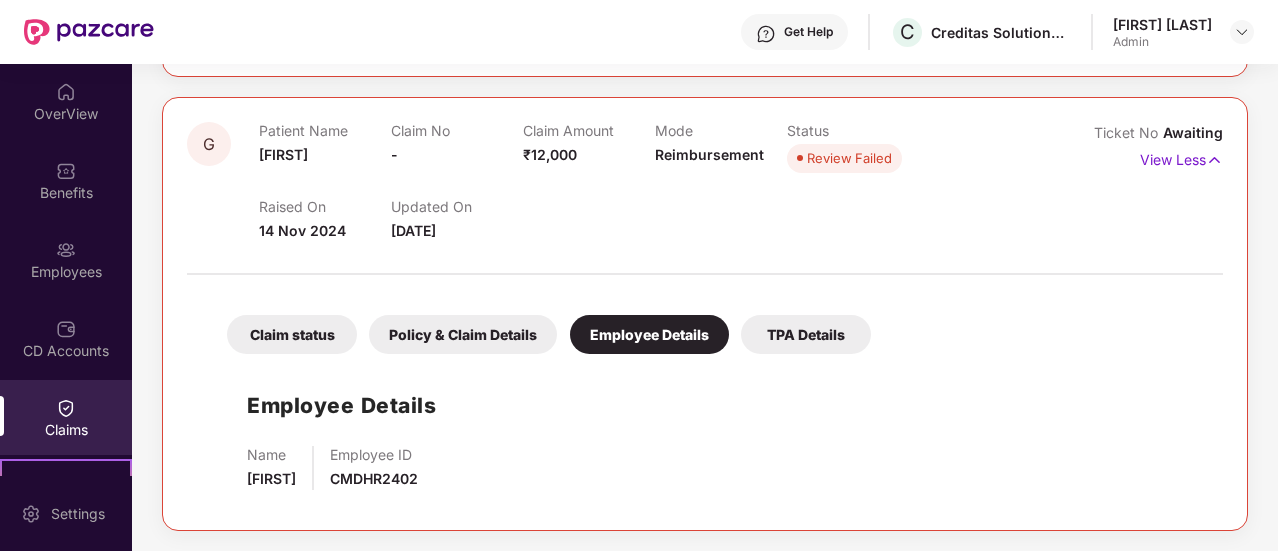 scroll, scrollTop: 1265, scrollLeft: 0, axis: vertical 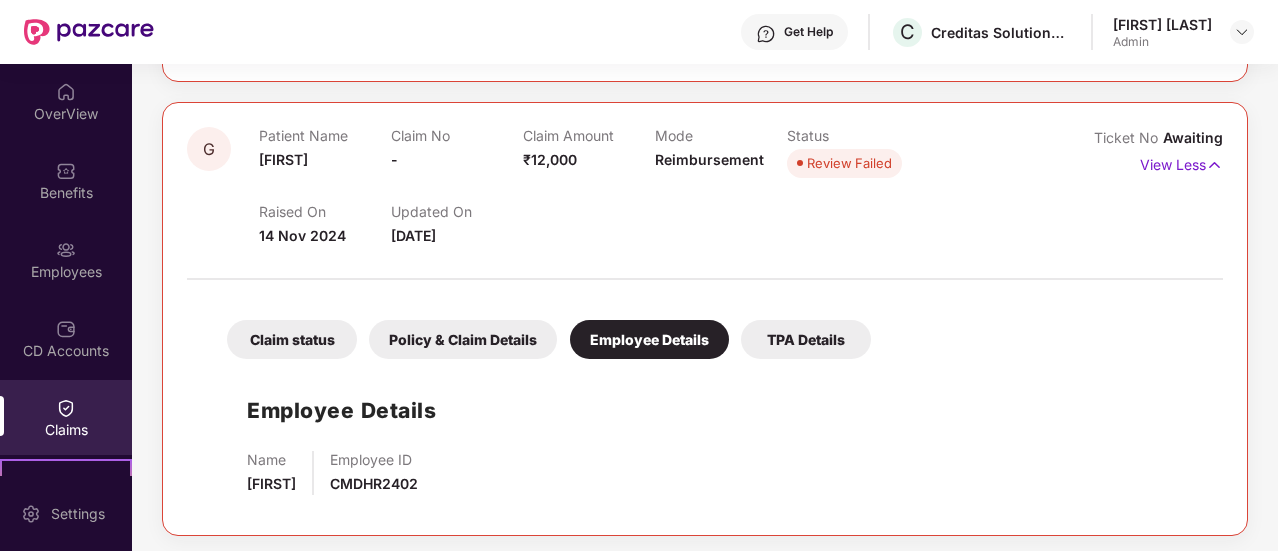 click on "TPA Details" at bounding box center (806, 339) 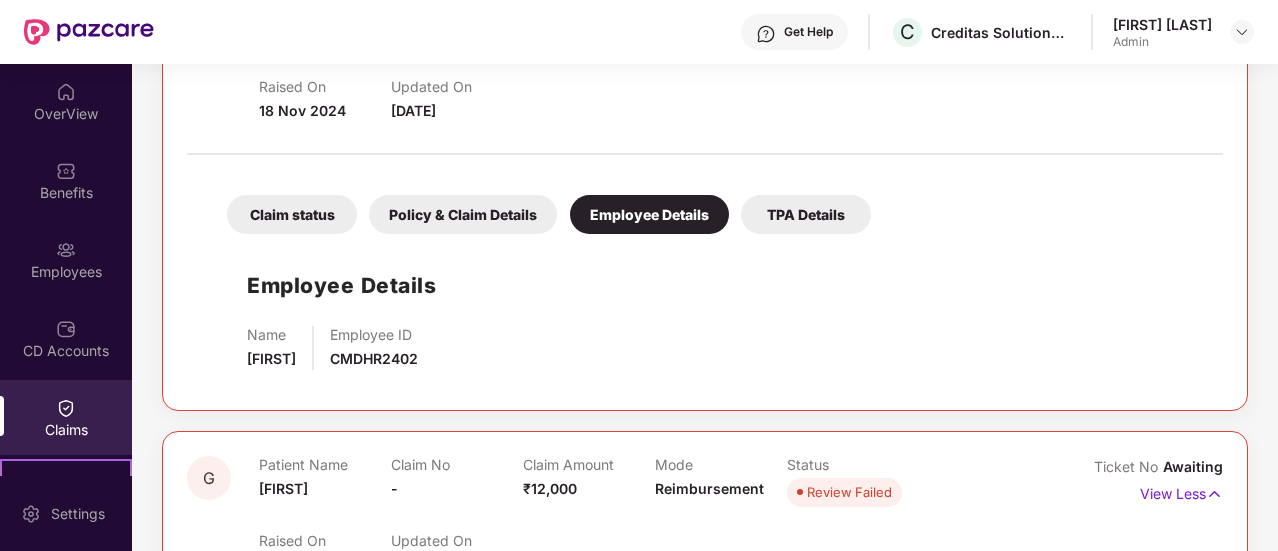 scroll, scrollTop: 928, scrollLeft: 0, axis: vertical 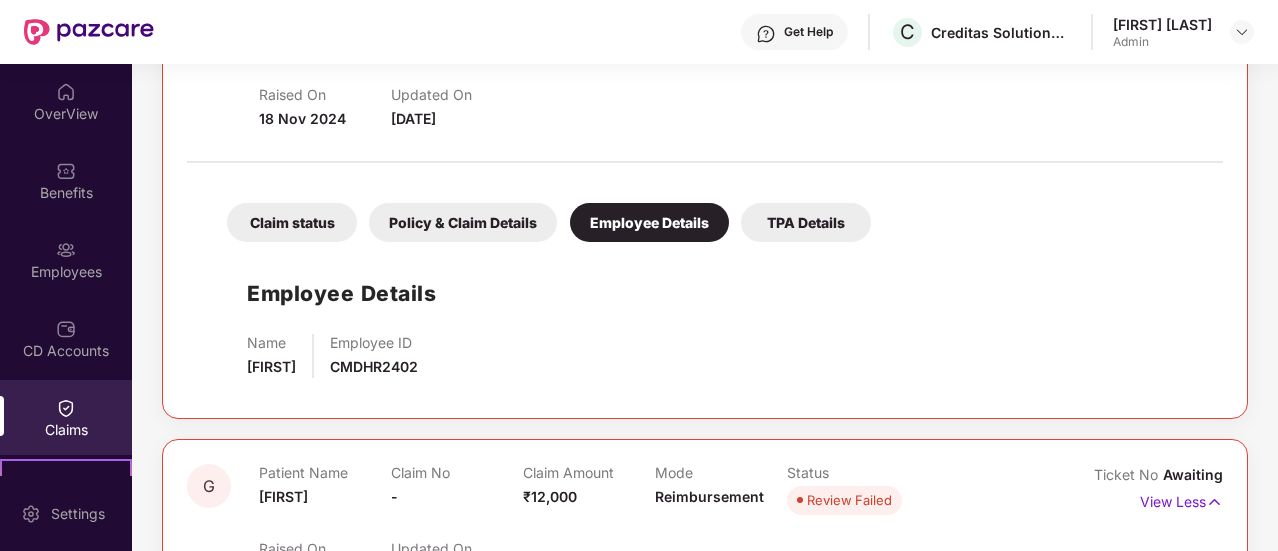 click on "TPA Details" at bounding box center (806, 222) 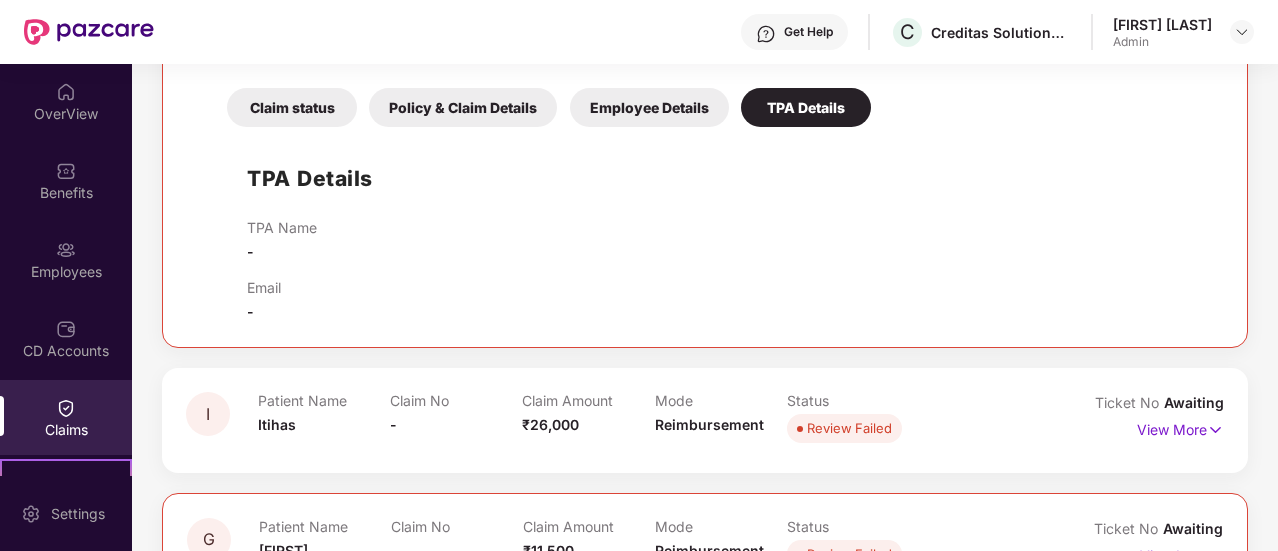 scroll, scrollTop: 413, scrollLeft: 0, axis: vertical 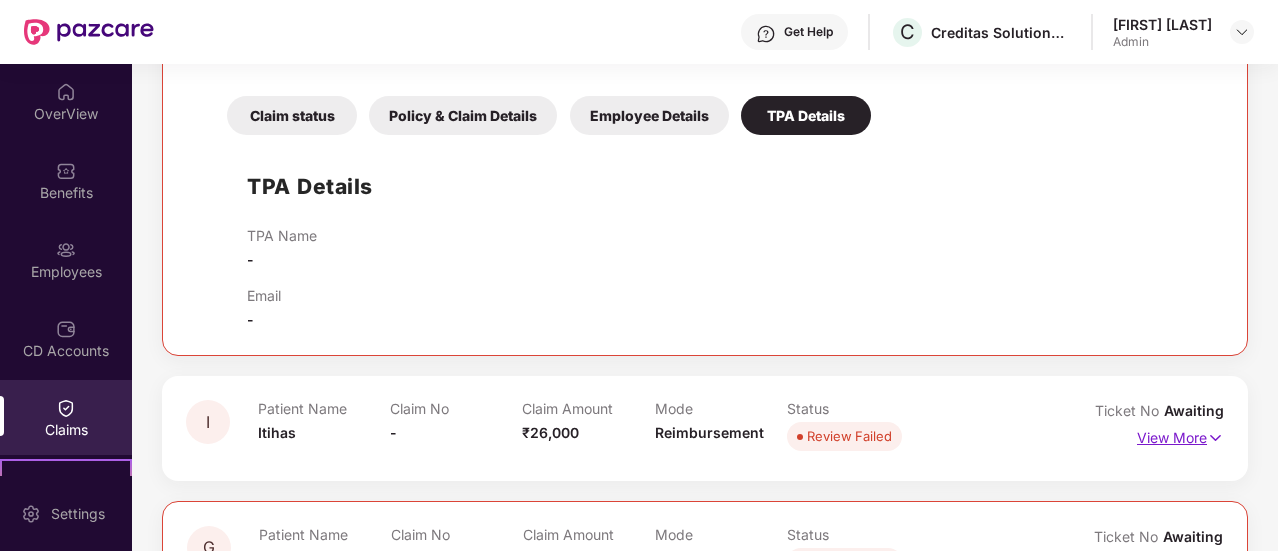 click on "View More" at bounding box center [1180, 435] 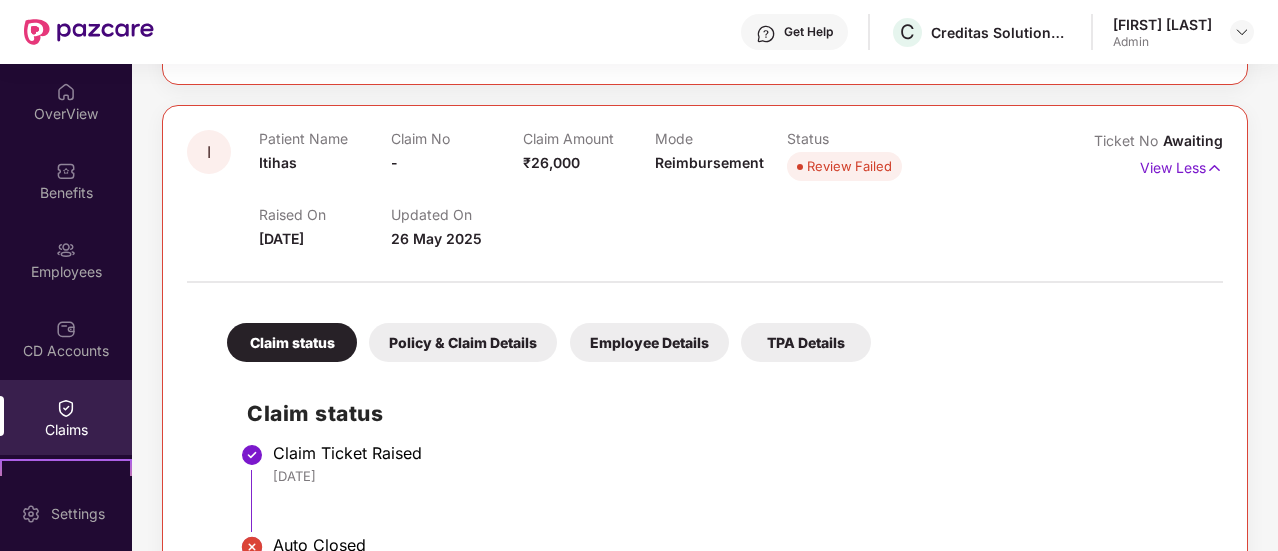 scroll, scrollTop: 685, scrollLeft: 0, axis: vertical 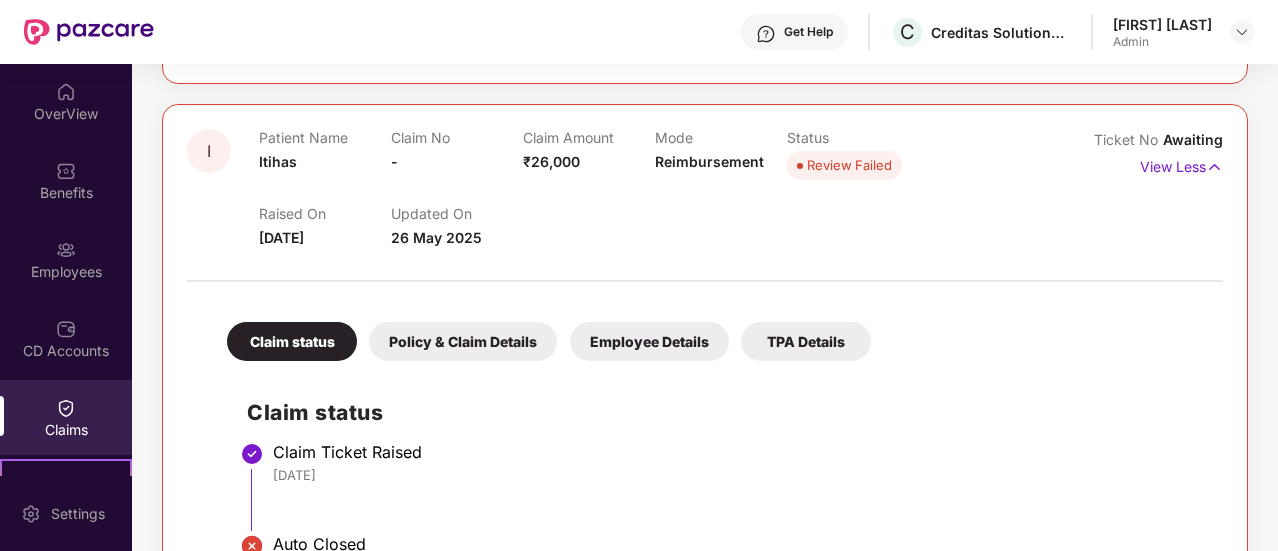 click on "TPA Details" at bounding box center [806, 341] 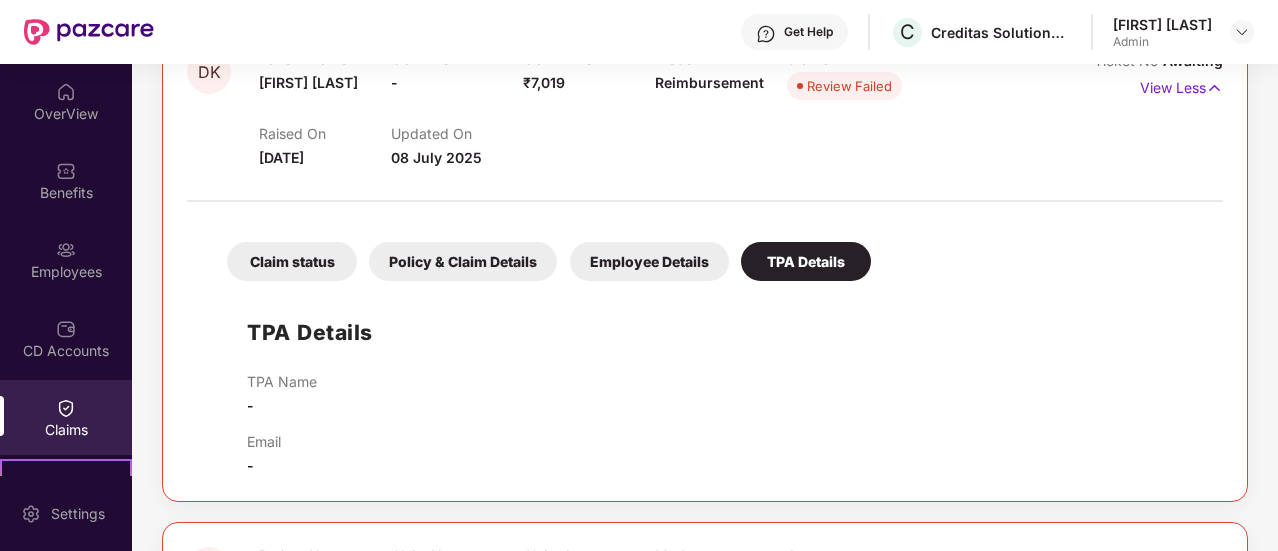 scroll, scrollTop: 0, scrollLeft: 0, axis: both 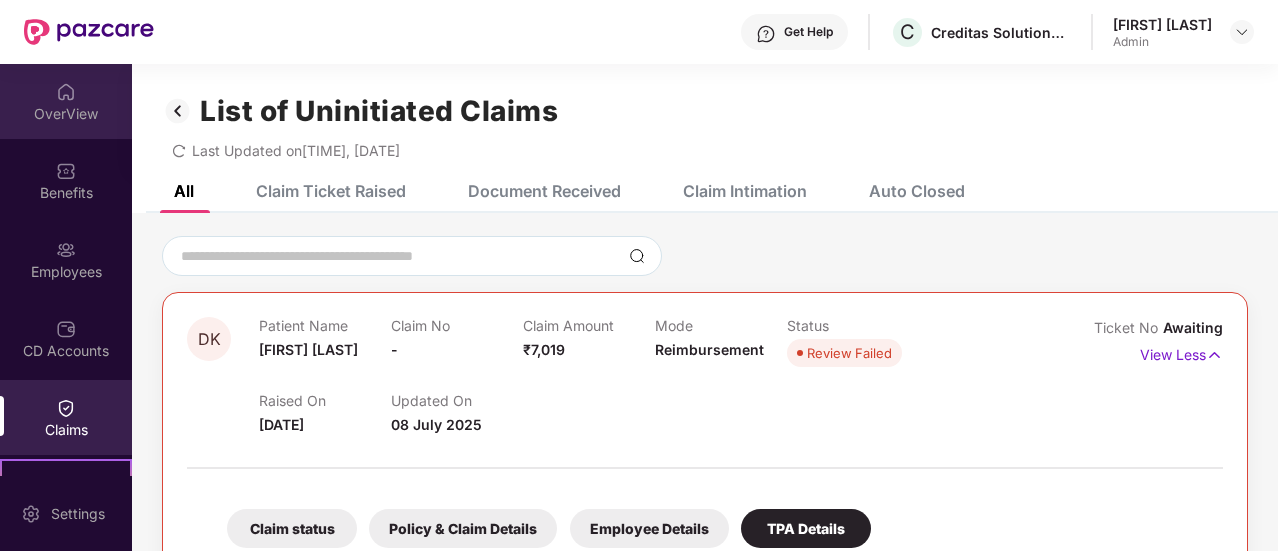 click on "OverView" at bounding box center [66, 114] 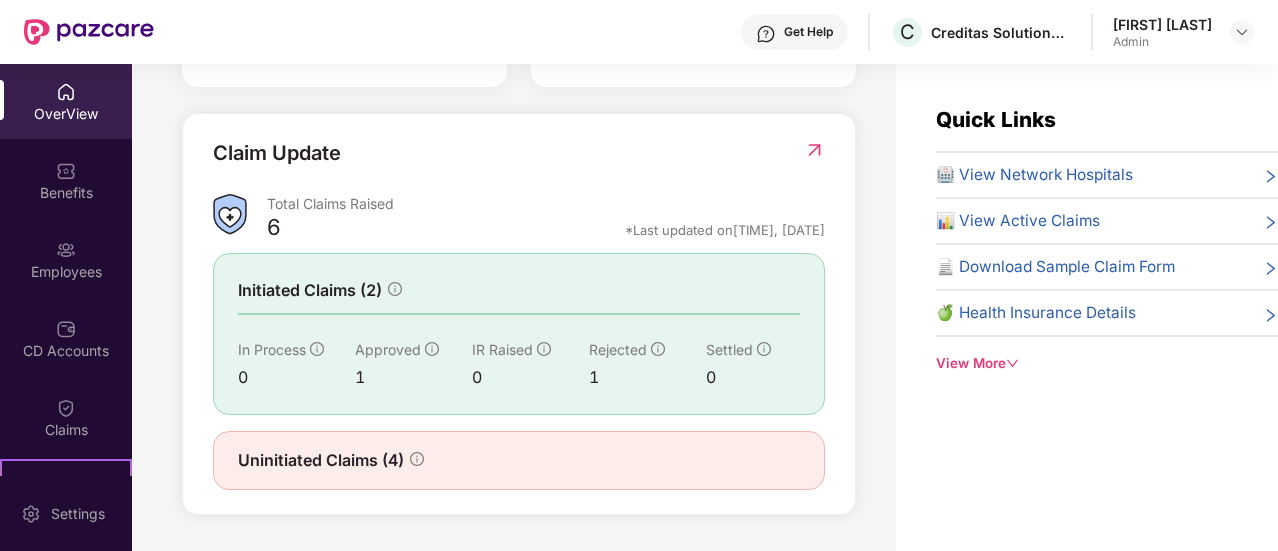 scroll, scrollTop: 686, scrollLeft: 0, axis: vertical 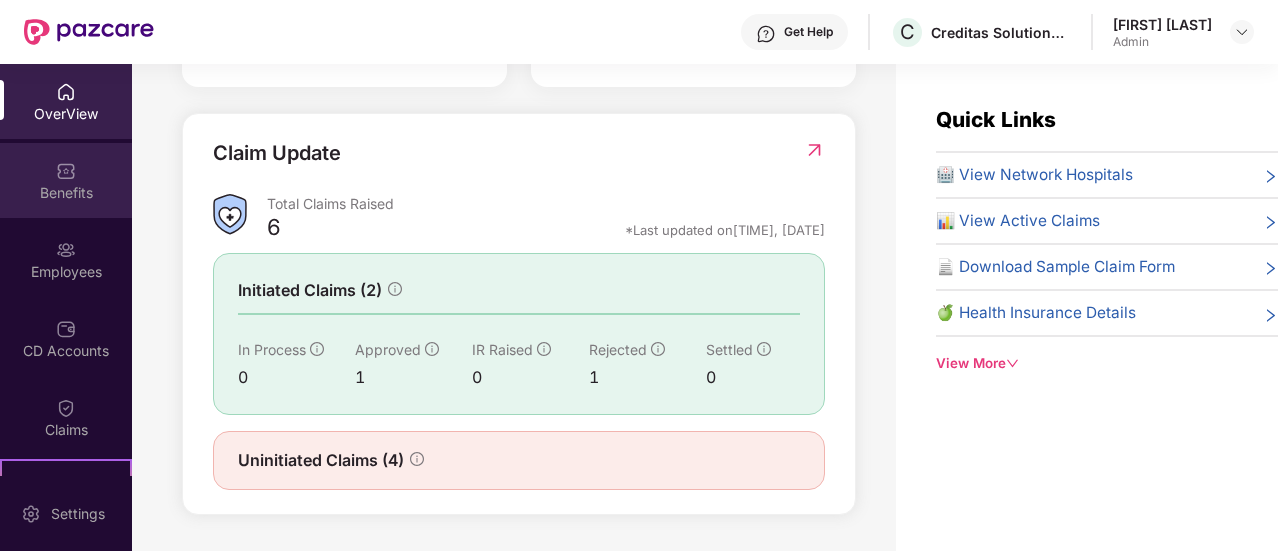 click on "Benefits" at bounding box center (66, 180) 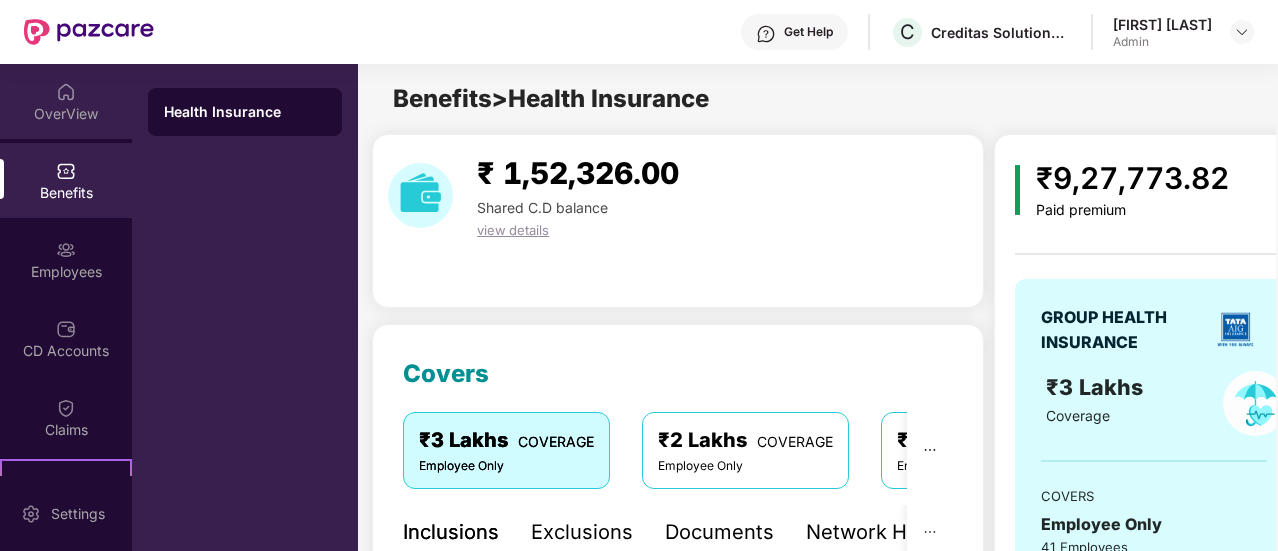 click on "OverView" at bounding box center [66, 114] 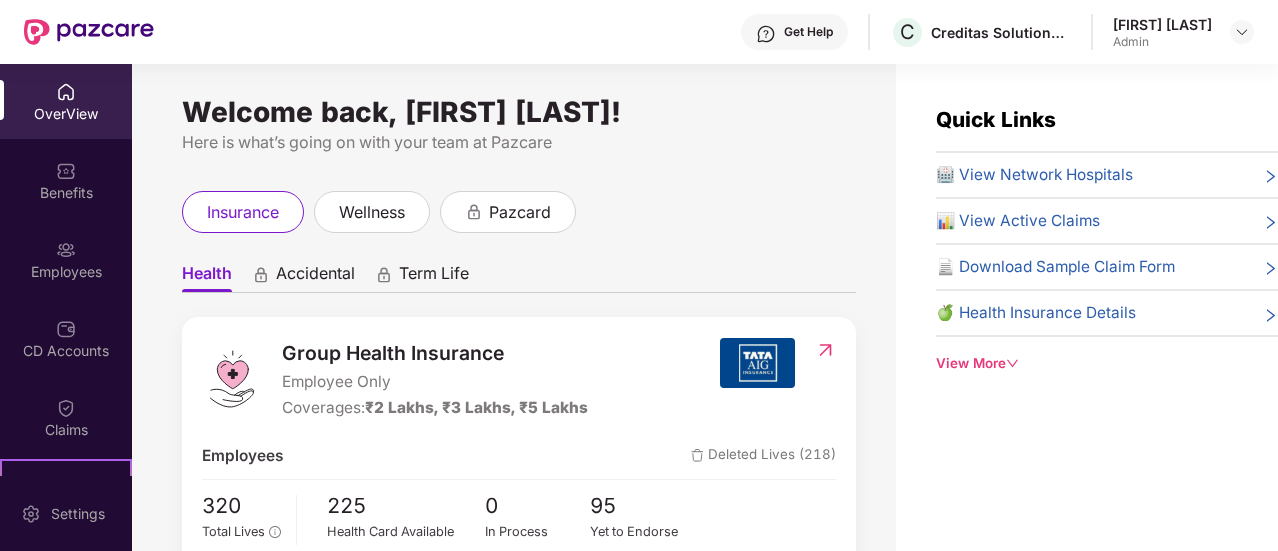 click at bounding box center (66, 171) 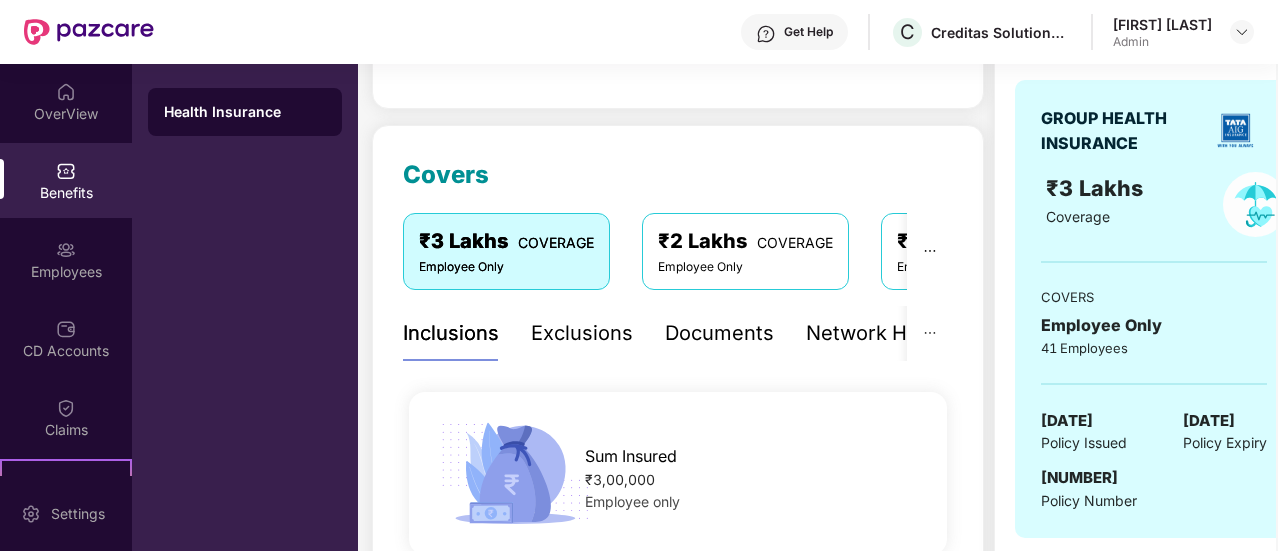 scroll, scrollTop: 0, scrollLeft: 0, axis: both 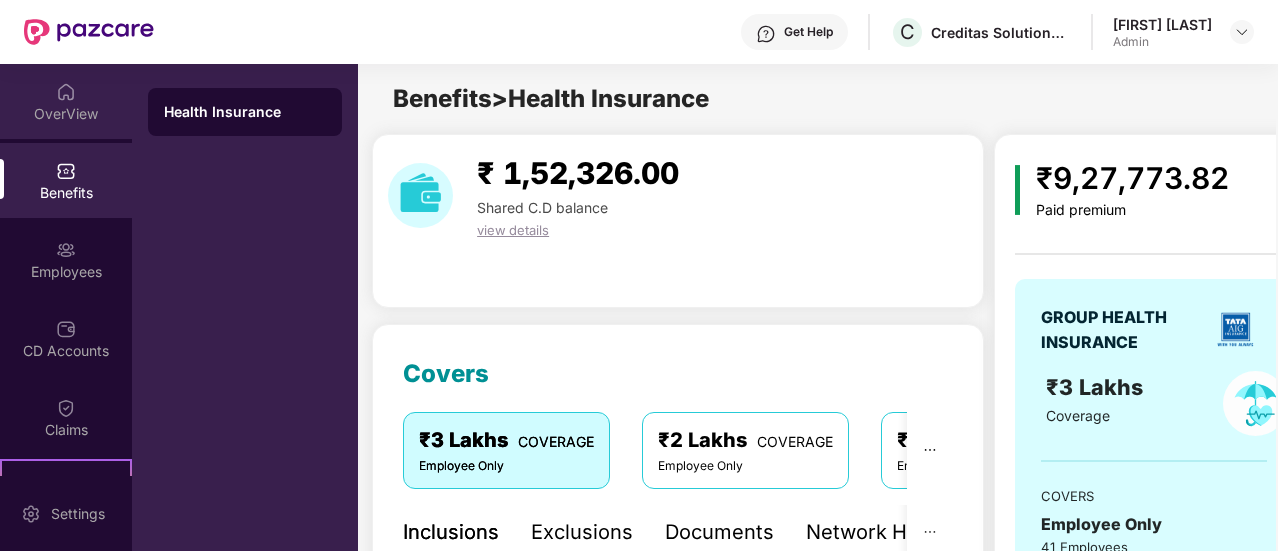click on "OverView" at bounding box center [66, 114] 